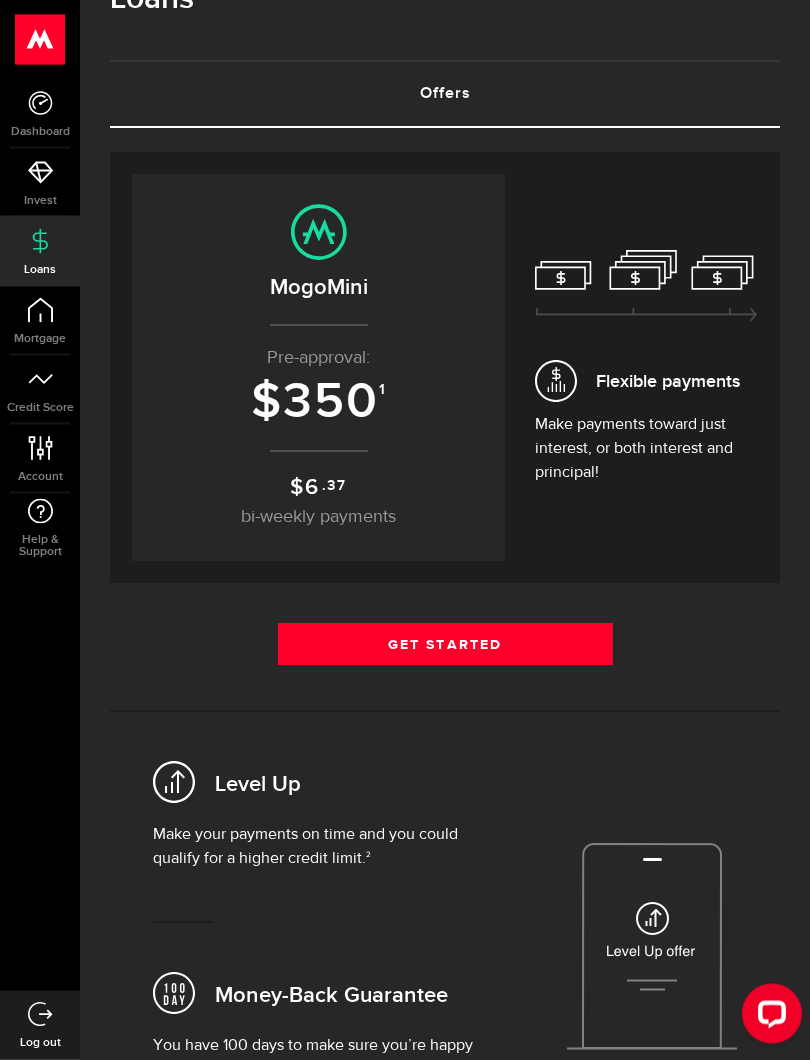 scroll, scrollTop: 66, scrollLeft: 0, axis: vertical 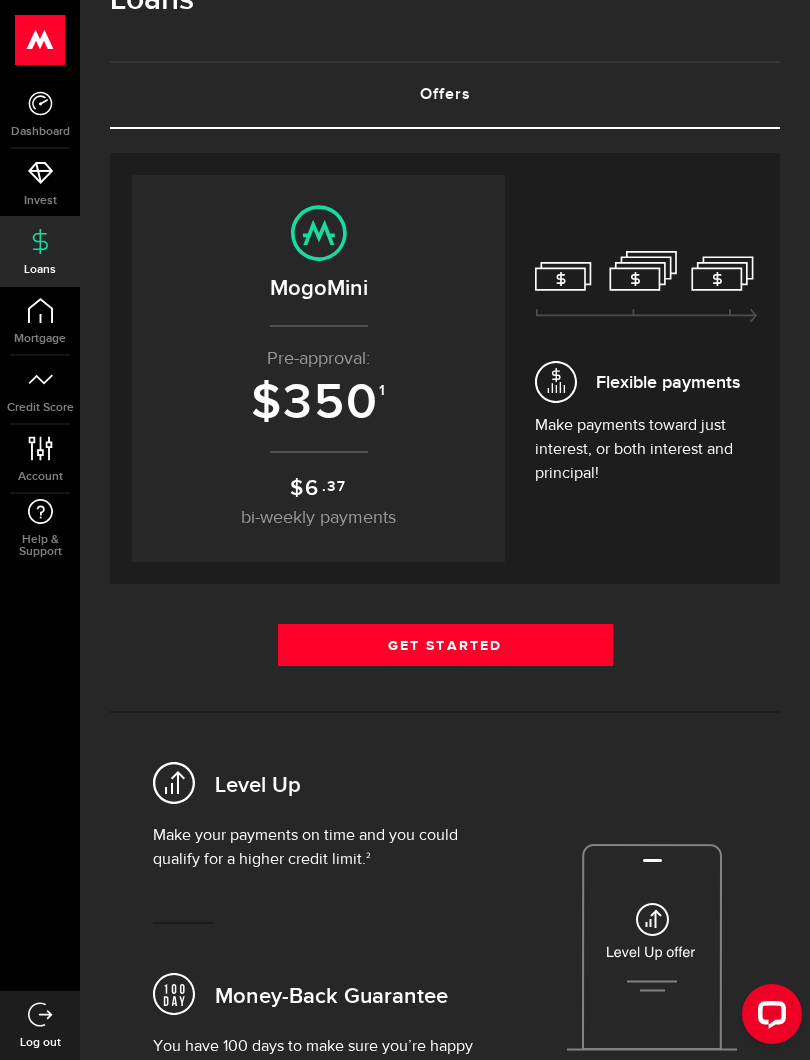 click on "Get Started" at bounding box center [445, 645] 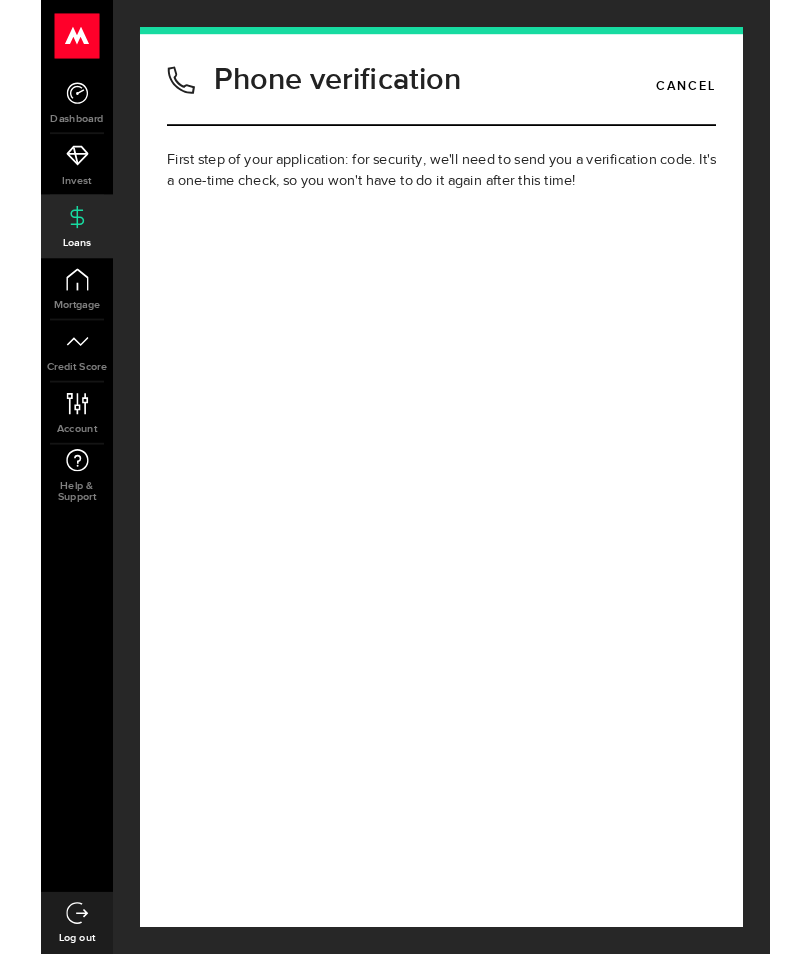 scroll, scrollTop: 0, scrollLeft: 0, axis: both 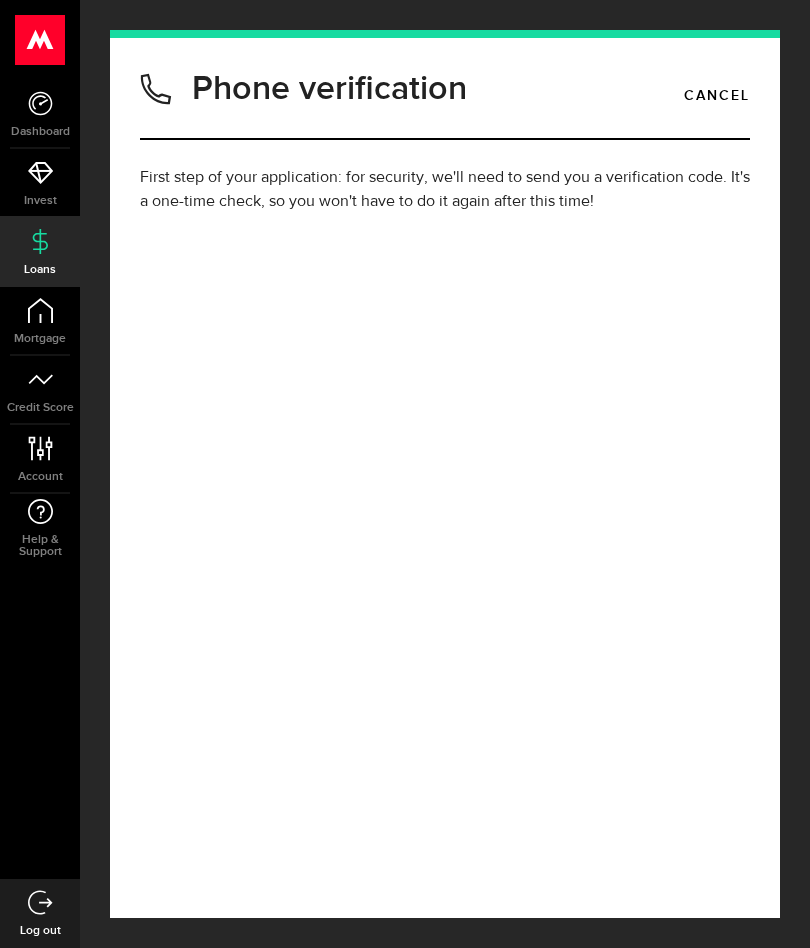 type on "(780) 605-1032" 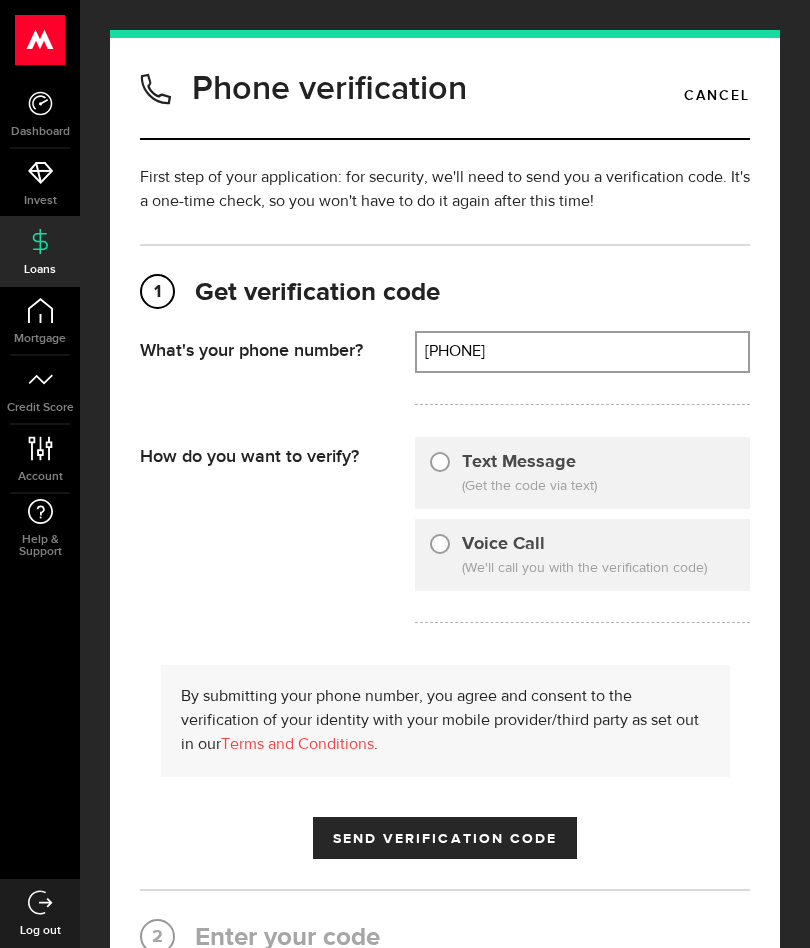 click on "Text Message" at bounding box center [440, 459] 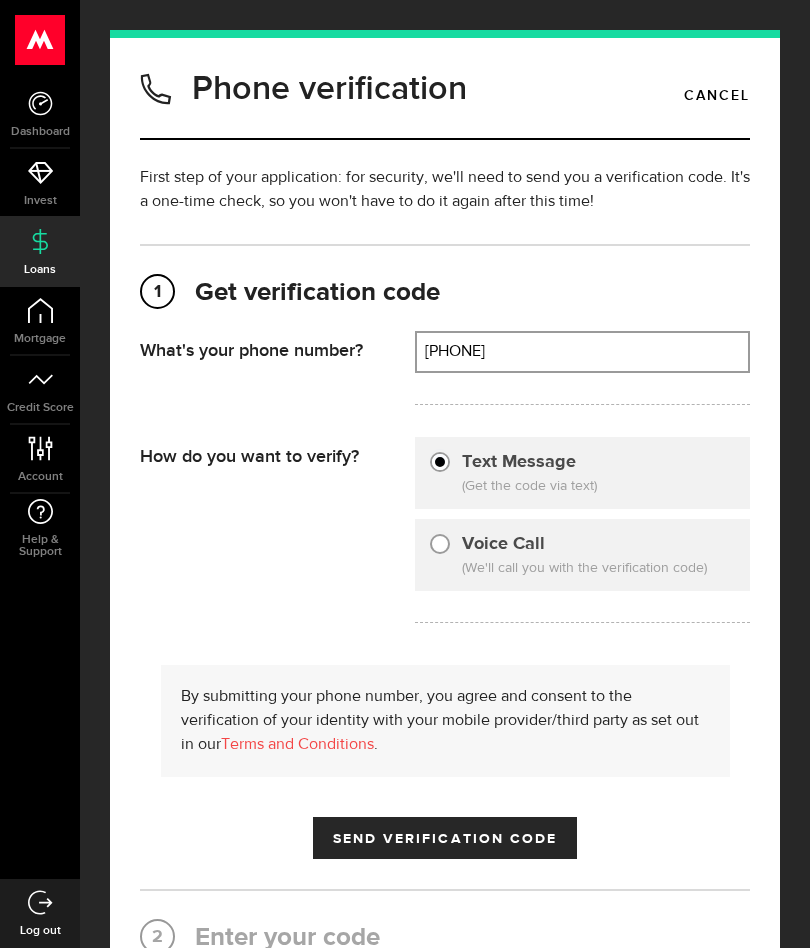 click on "Send Verification Code" at bounding box center (445, 839) 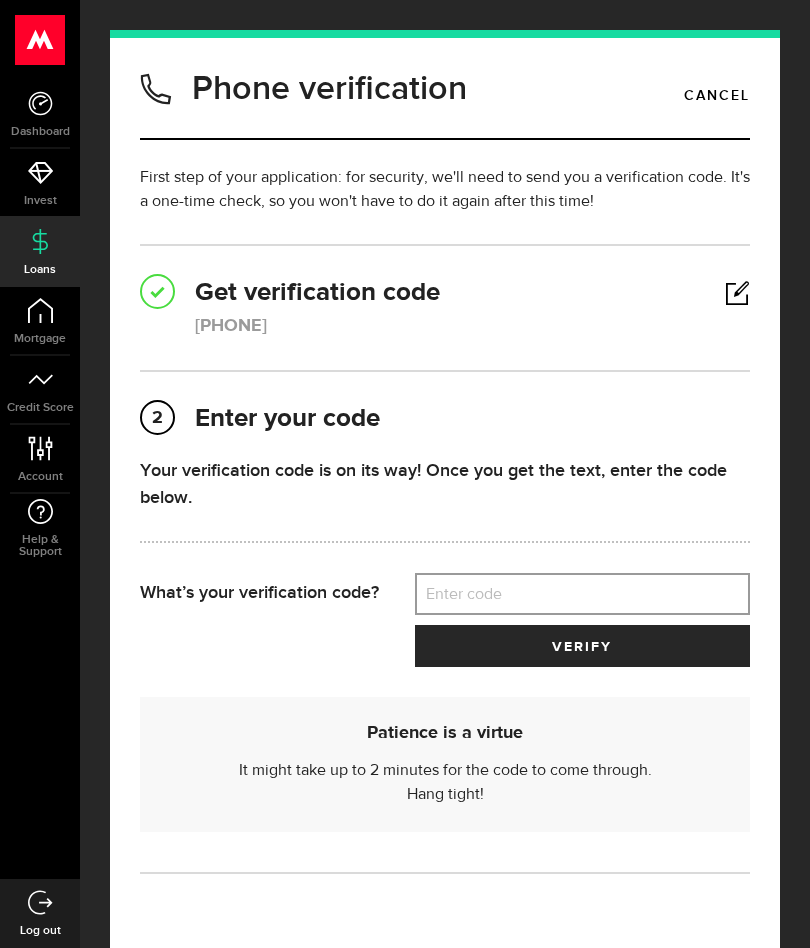 click on "Enter code" at bounding box center (583, 594) 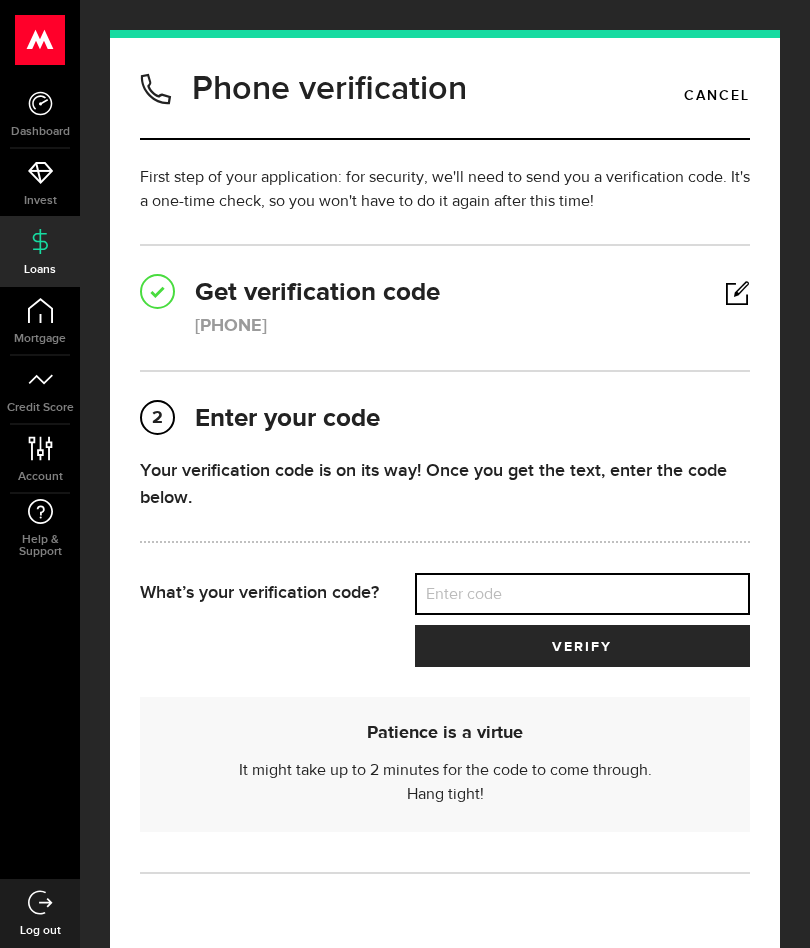 click on "Enter code" at bounding box center (583, 594) 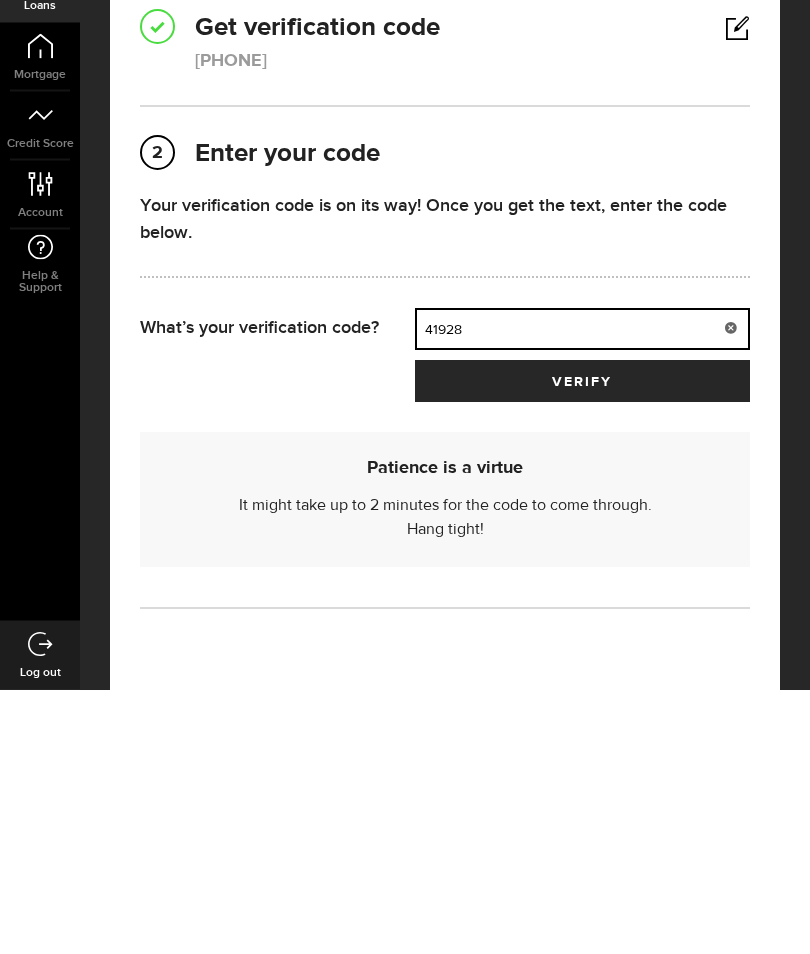 type on "41928" 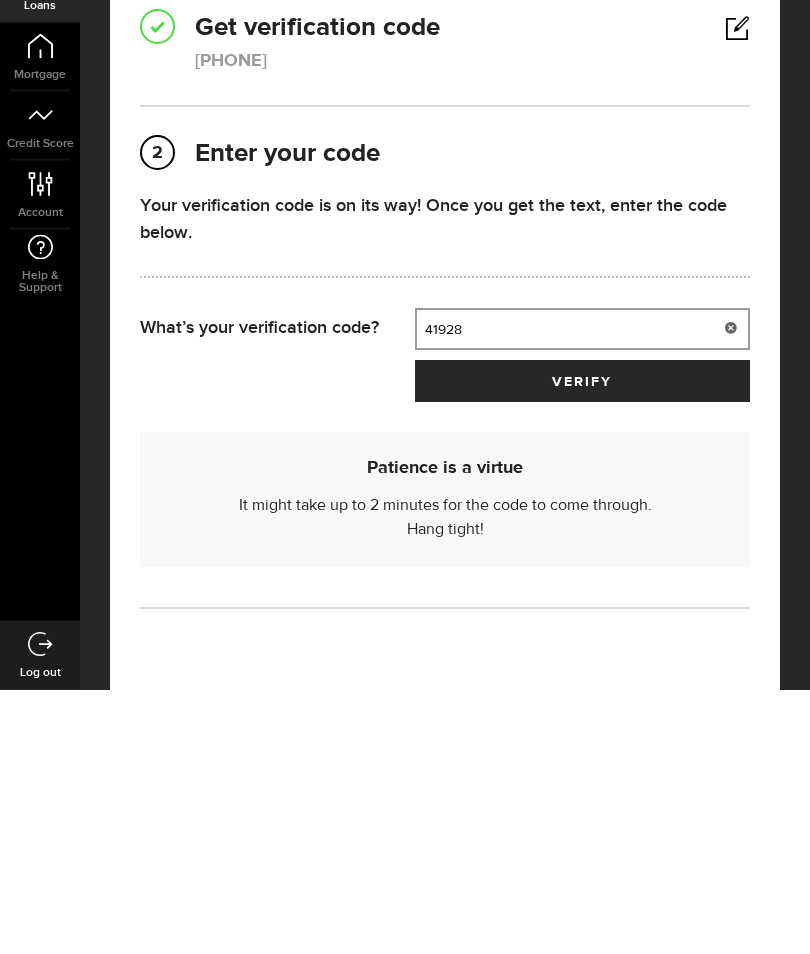 click on "verify" at bounding box center [583, 646] 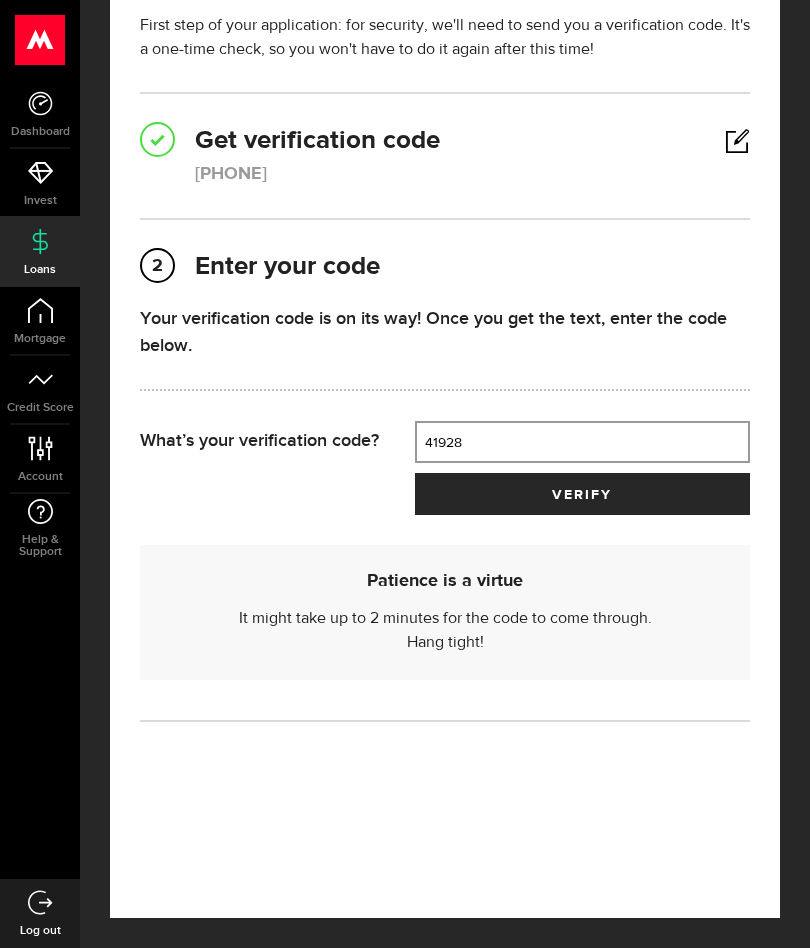 scroll, scrollTop: 0, scrollLeft: 0, axis: both 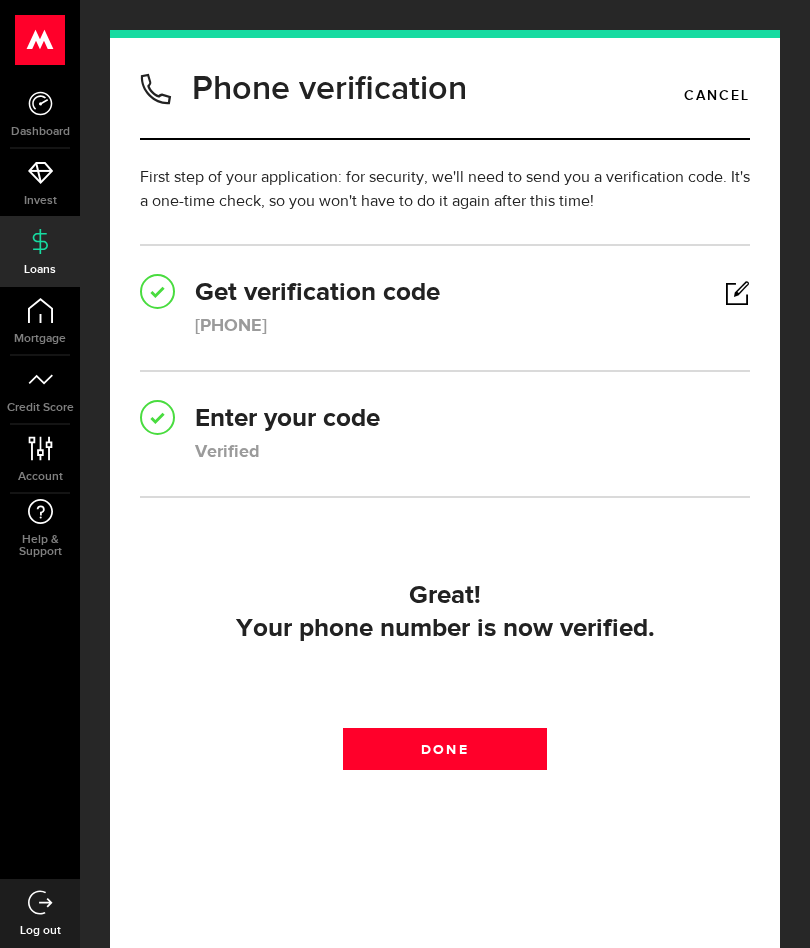 click on "Done" at bounding box center (444, 749) 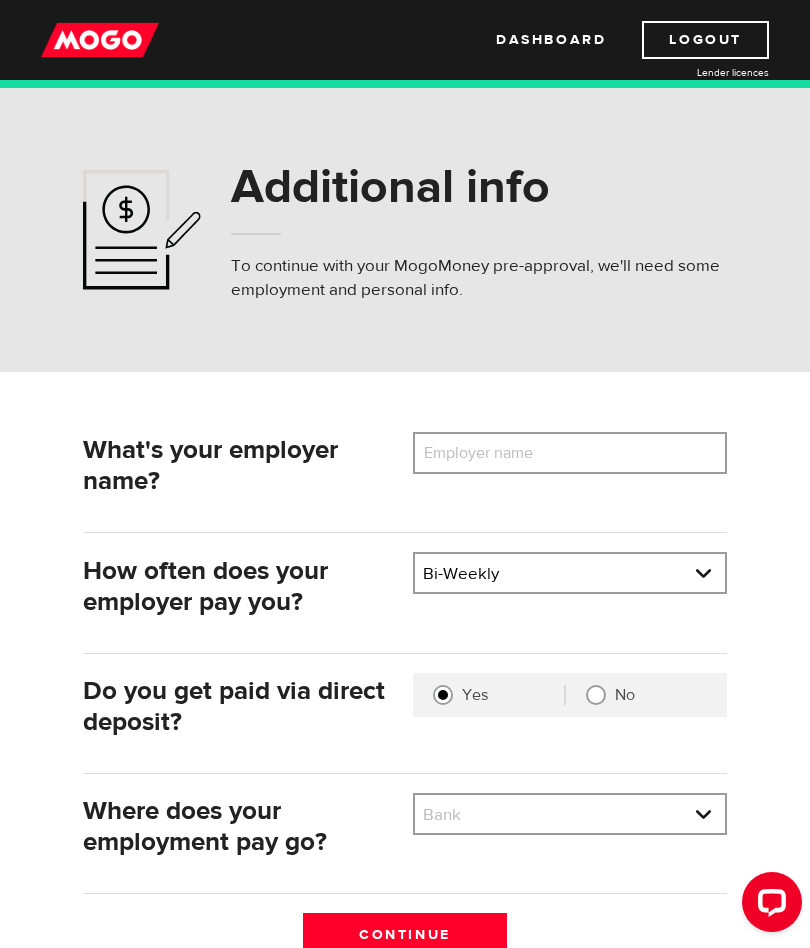 scroll, scrollTop: 0, scrollLeft: 0, axis: both 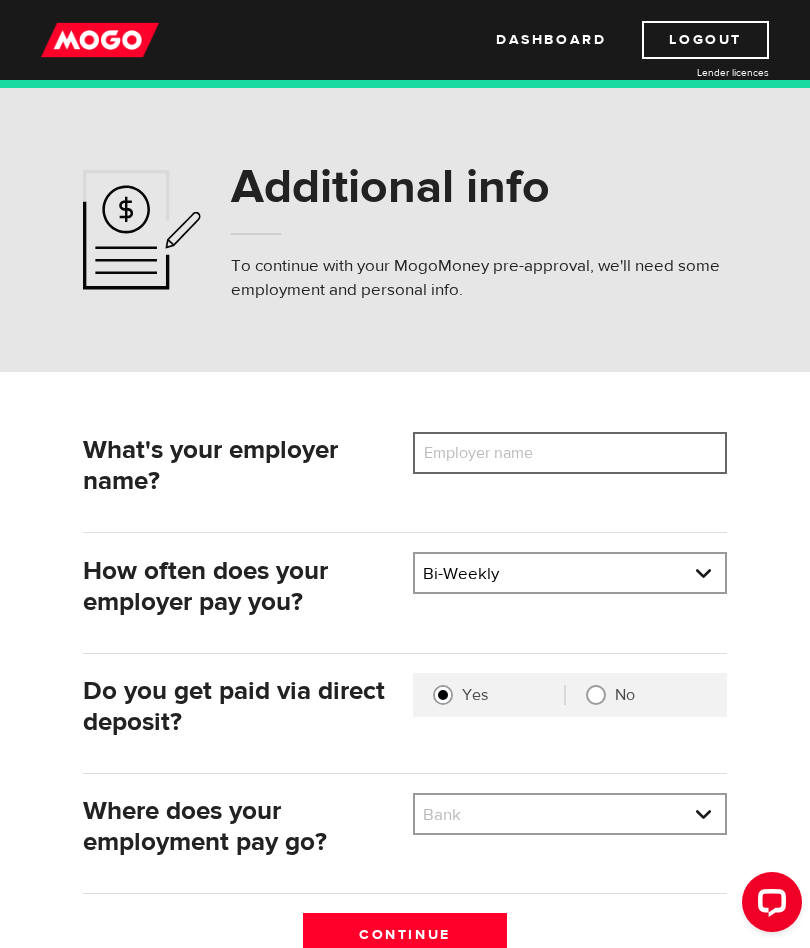 click on "Employer name" at bounding box center (570, 453) 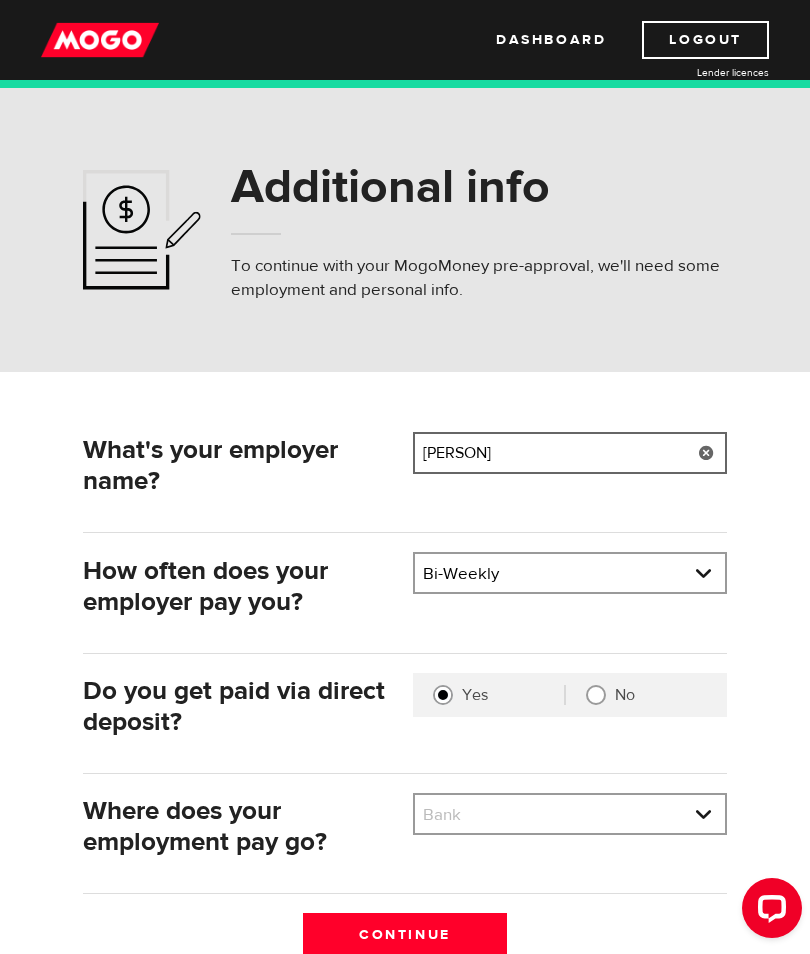 type on "Michaels" 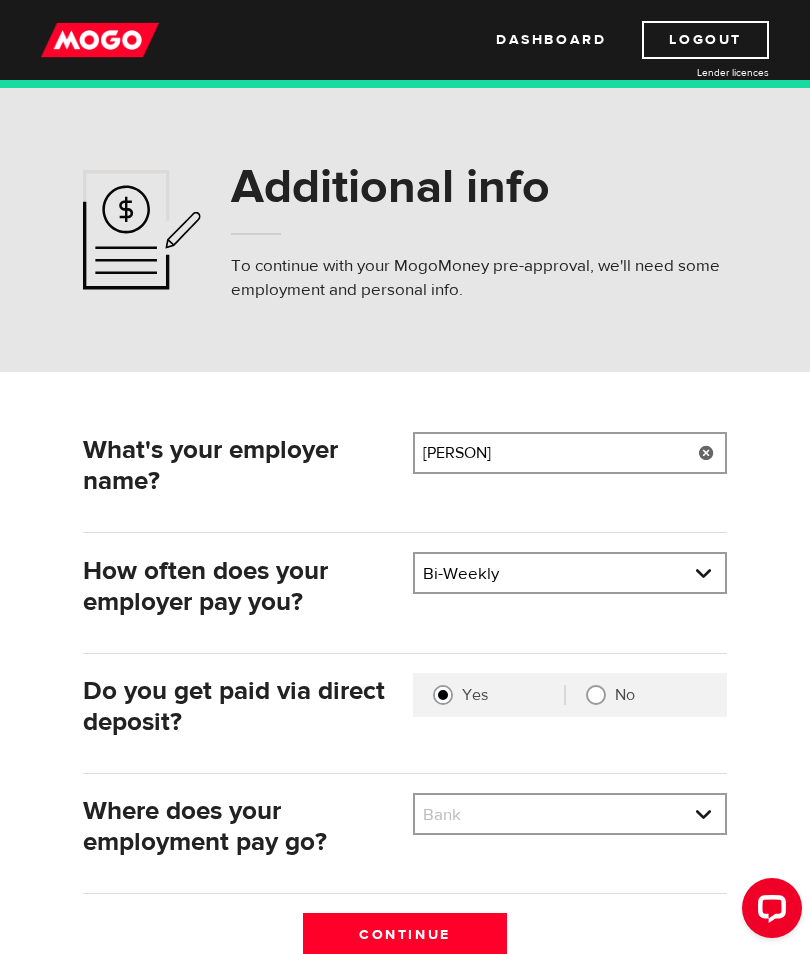 click on "What's your employer name? Employer name Please enter your employer's name Michaels How often does your employer pay you? Pay frequency Please select the frequency of payment Bi-Weekly Pay frequency Weekly
Bi-Weekly
Semi-Monthly
Monthly Pay frequency Weekly Bi-Weekly Semi-Monthly Monthly Do you get paid via direct deposit? Are you paid by direct deposit? Selection required Yes No Where does your employment pay go? Bank Please select your bank Bank Bank BMO / Bank of Montreal
CIBC / Canadian Imperial Bank of Commerce
CWB / Canadian Western Bank
HSBC Bank Canada
LBC / Banque Laurentienne Du Canada
NBC / National Bank of Canada
RBC / Royal Bank of Canada
Scotiabank / Bank of Nova Scotia
TD / TD Canada Trust
1st Choice Savings & Credit Union
Other
Abn Amro Bank Nv
Acadian Credit Union
Accelerate Financial
Accent Credit Union
Access Credit Union
Achieva Financial
Adjala Credit Union
Advance Savings Credit Union
Advantage Credit Union
AGF Trust Company" at bounding box center (405, 673) 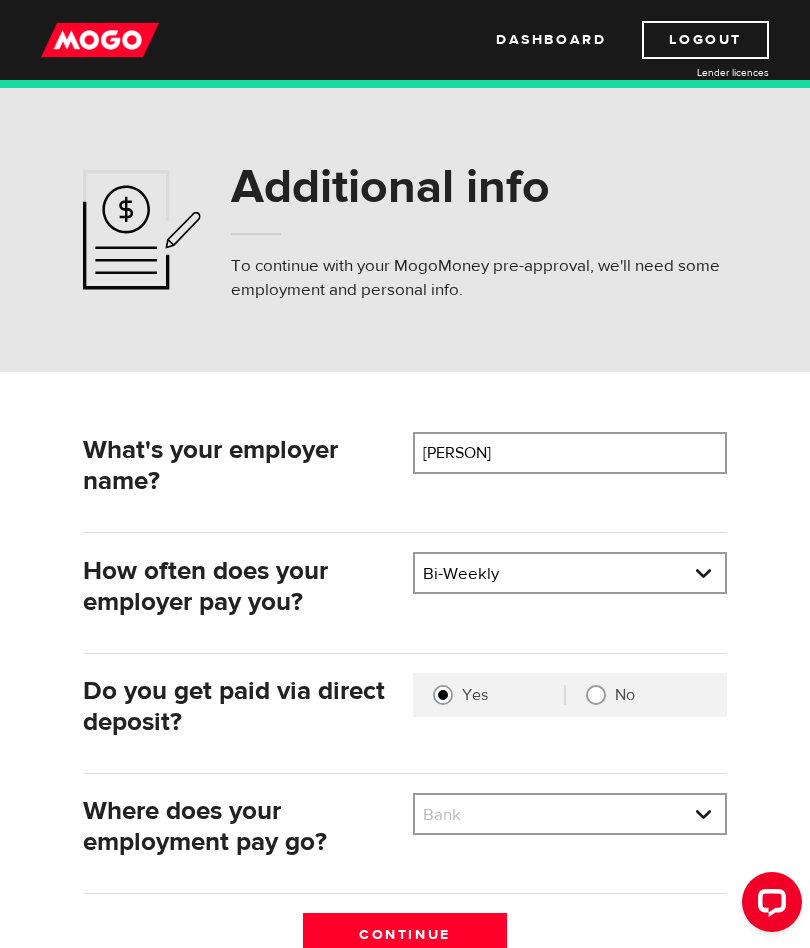 click on "Bank BMO / Bank of Montreal
CIBC / Canadian Imperial Bank of Commerce
CWB / Canadian Western Bank
HSBC Bank Canada
LBC / Banque Laurentienne Du Canada
NBC / National Bank of Canada
RBC / Royal Bank of Canada
Scotiabank / Bank of Nova Scotia
TD / TD Canada Trust
1st Choice Savings & Credit Union
Other
Abn Amro Bank Nv
Acadian Credit Union
Accelerate Financial
Accent Credit Union
Access Credit Union
Achieva Financial
Adjala Credit Union
Advance Savings Credit Union
Advantage Credit Union
Advantage Online - Central Credit Union
AGF Trust Company
Airline Financial Credit Union
Alberta Treasury Branches
Aldergrove Credit Union
All Trans Financial Servs. Credit Union
Alliance Caisses Pop. De L'Ontario
Alterna Savings and Credit Union
Amaranth Credit Union
Amex Bank of Canada
APPLE Credit Union
Arborg Credit Union
Arnstein Community Credit Union
Assiniboine Credit Union
ATB Financial
Austin Credit Union
Auto Workers Community Credit Union" at bounding box center [570, 816] 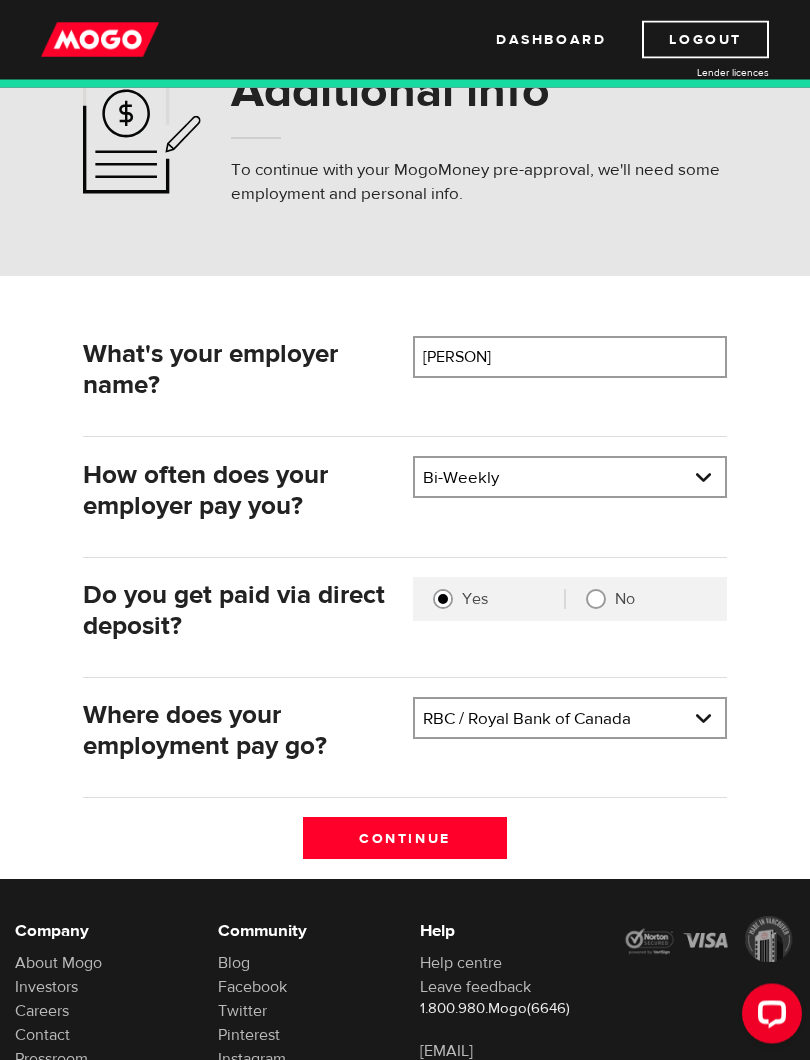 scroll, scrollTop: 118, scrollLeft: 0, axis: vertical 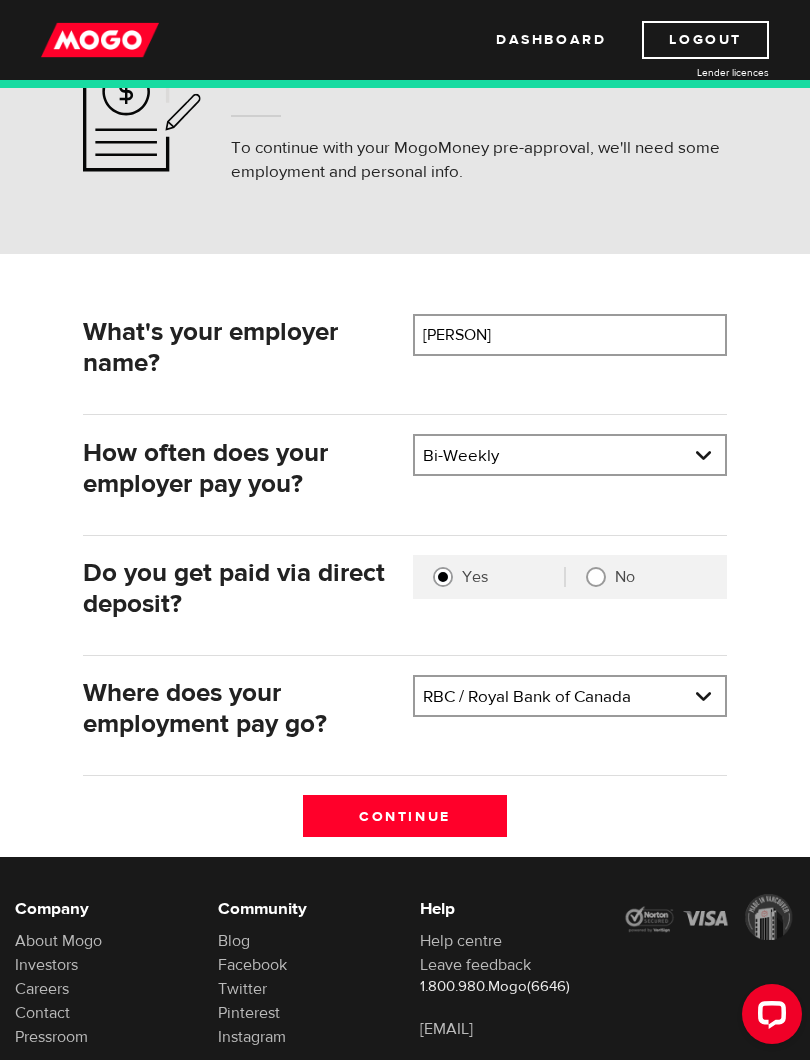 click on "Continue" at bounding box center [405, 816] 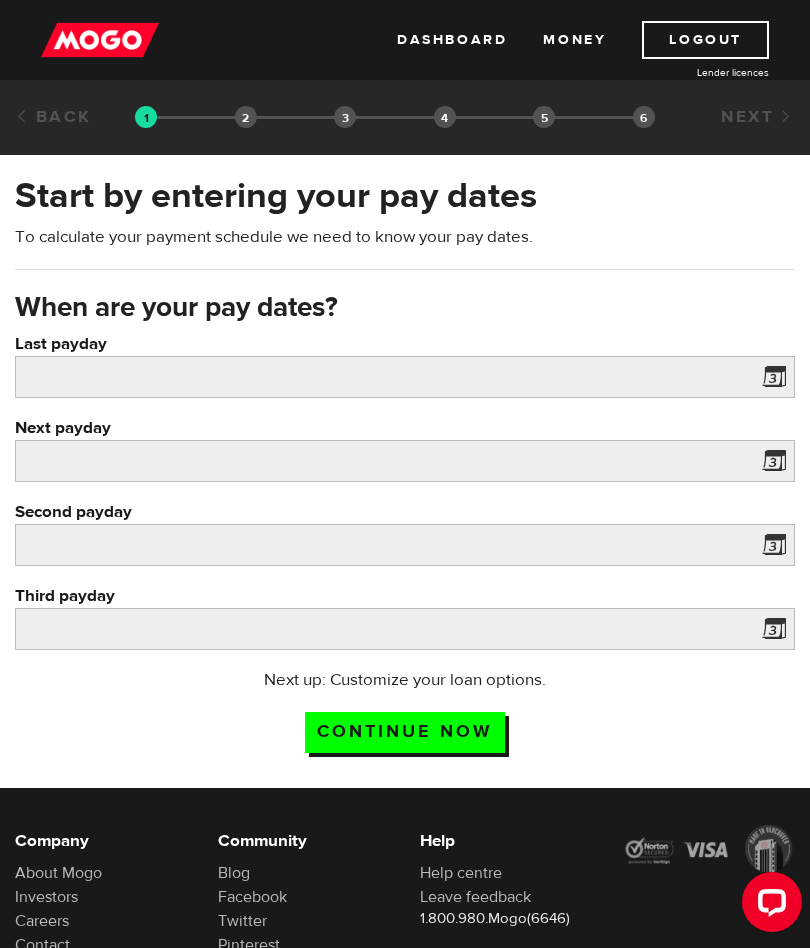 scroll, scrollTop: 0, scrollLeft: 0, axis: both 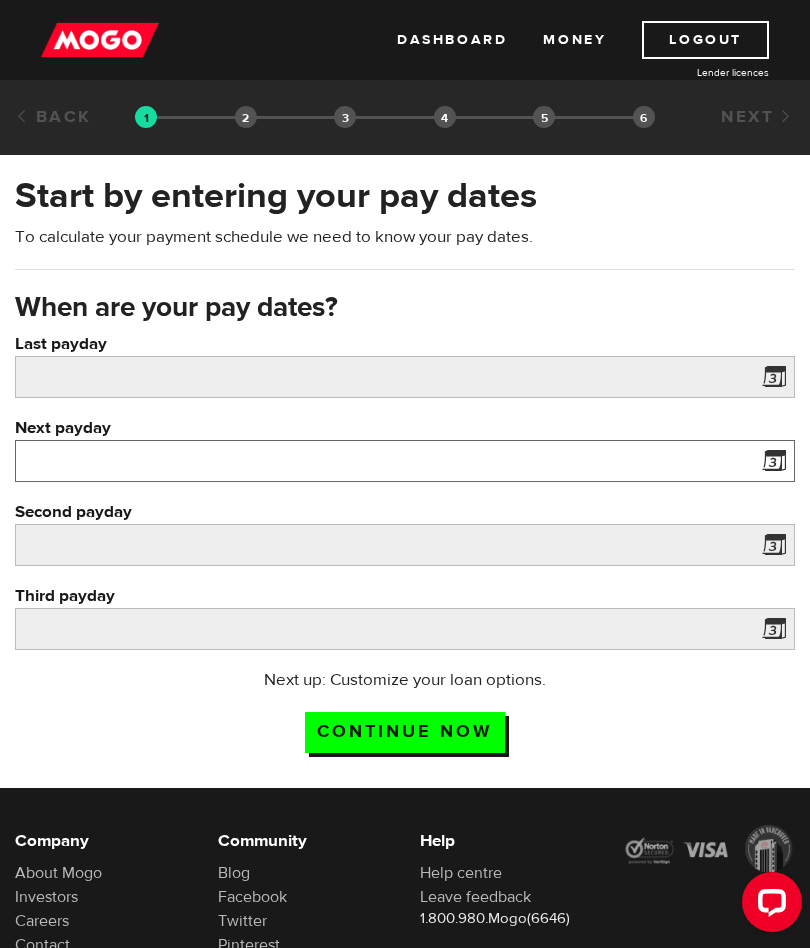 click on "Next payday" at bounding box center (405, 461) 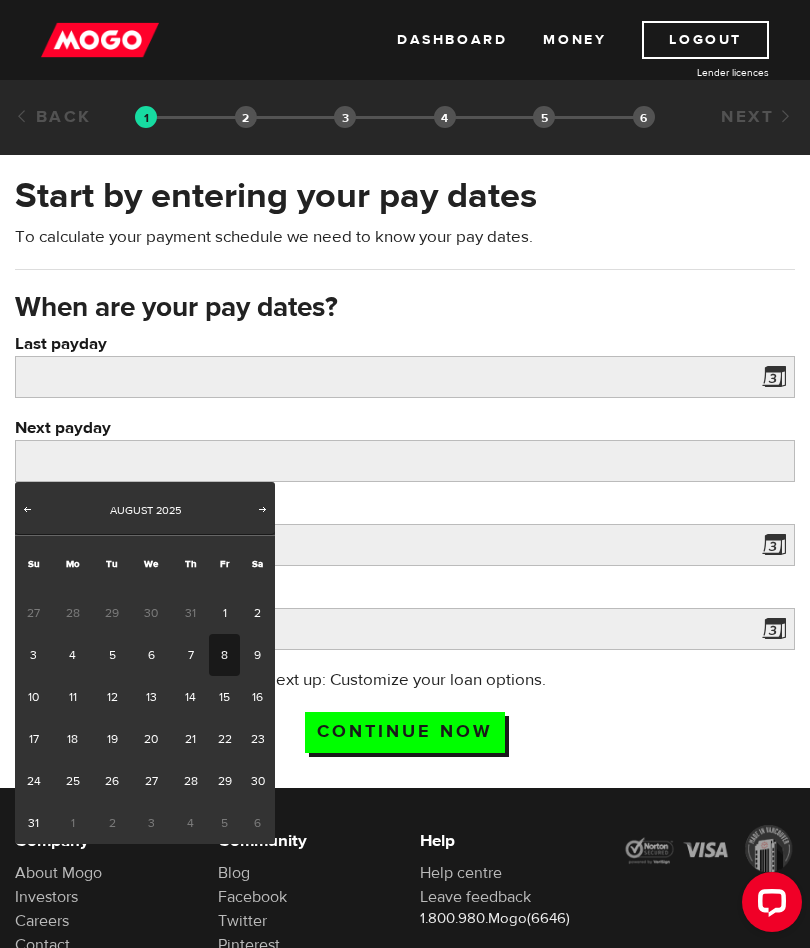 click on "8" at bounding box center [224, 655] 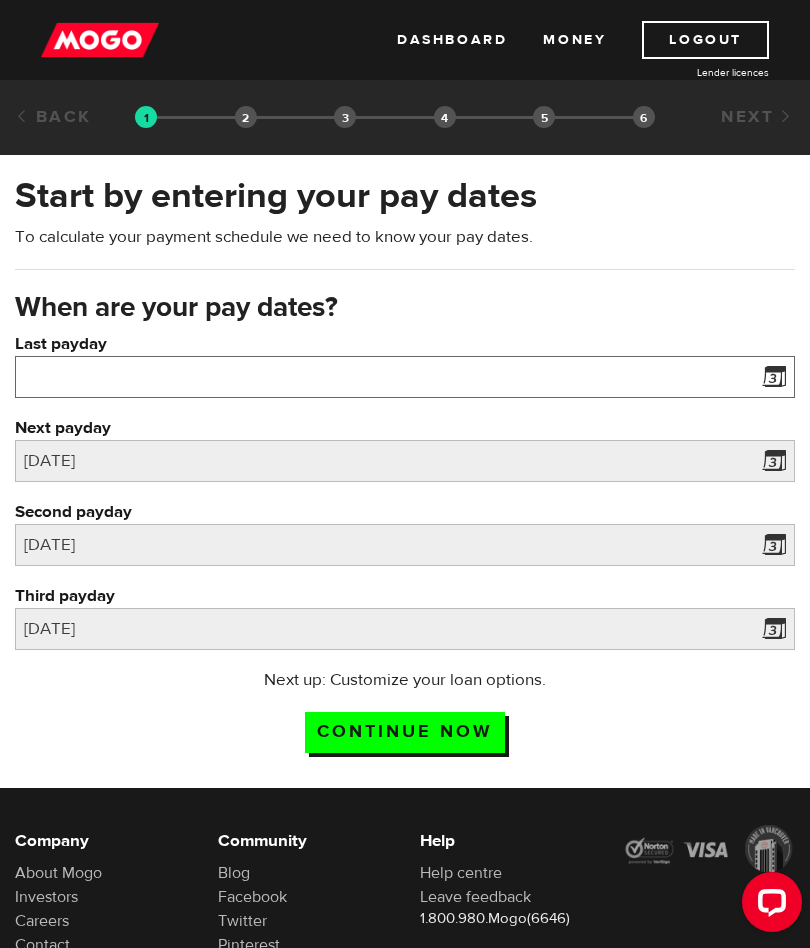 click on "Last payday" at bounding box center (405, 377) 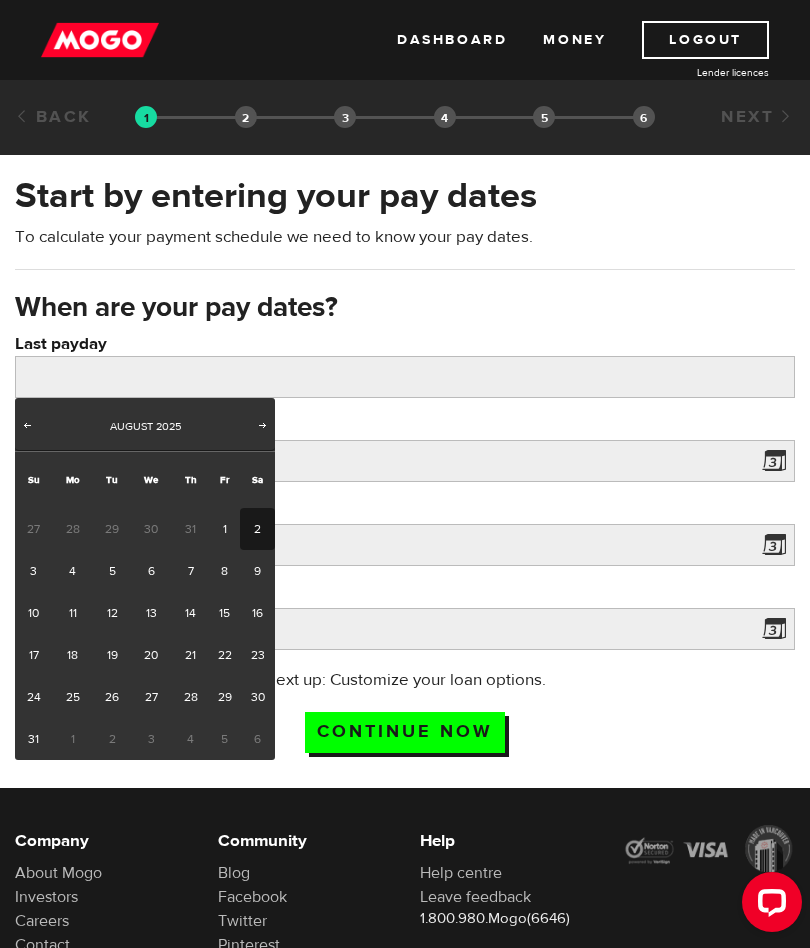 click on "Prev" at bounding box center [27, 427] 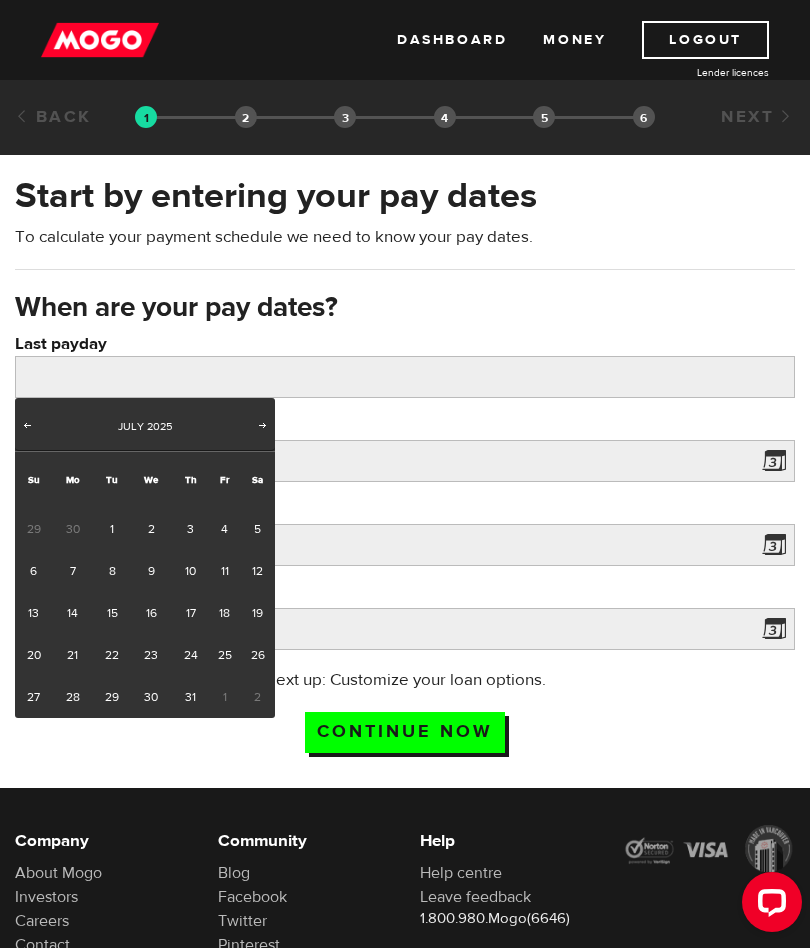 click on "25" at bounding box center (224, 655) 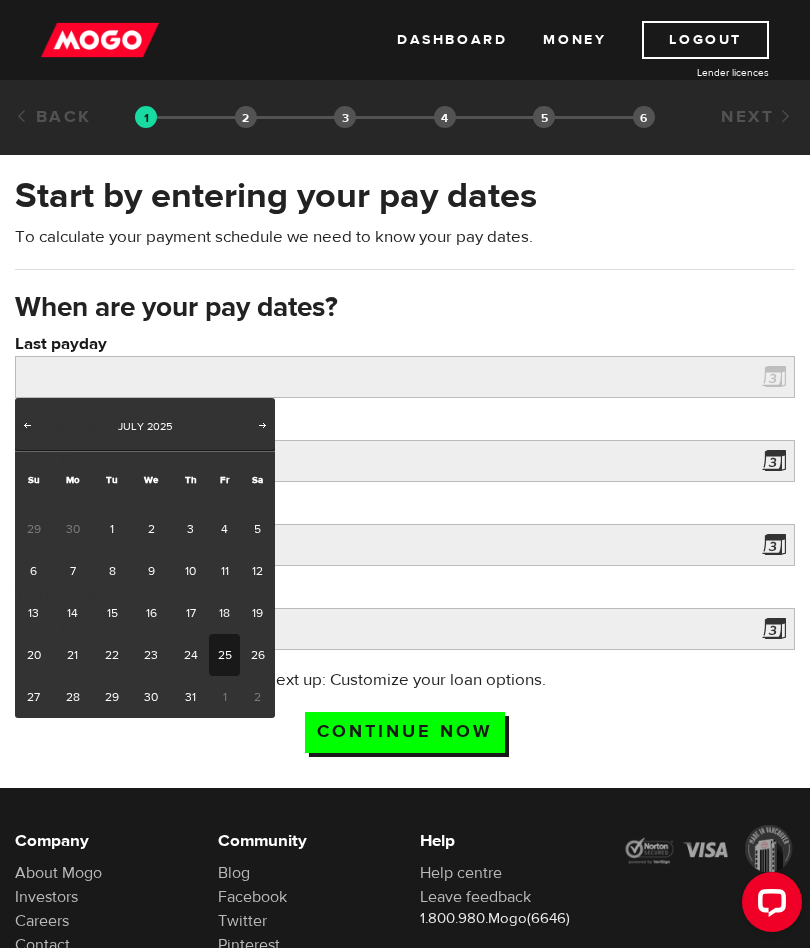 type on "2025/07/25" 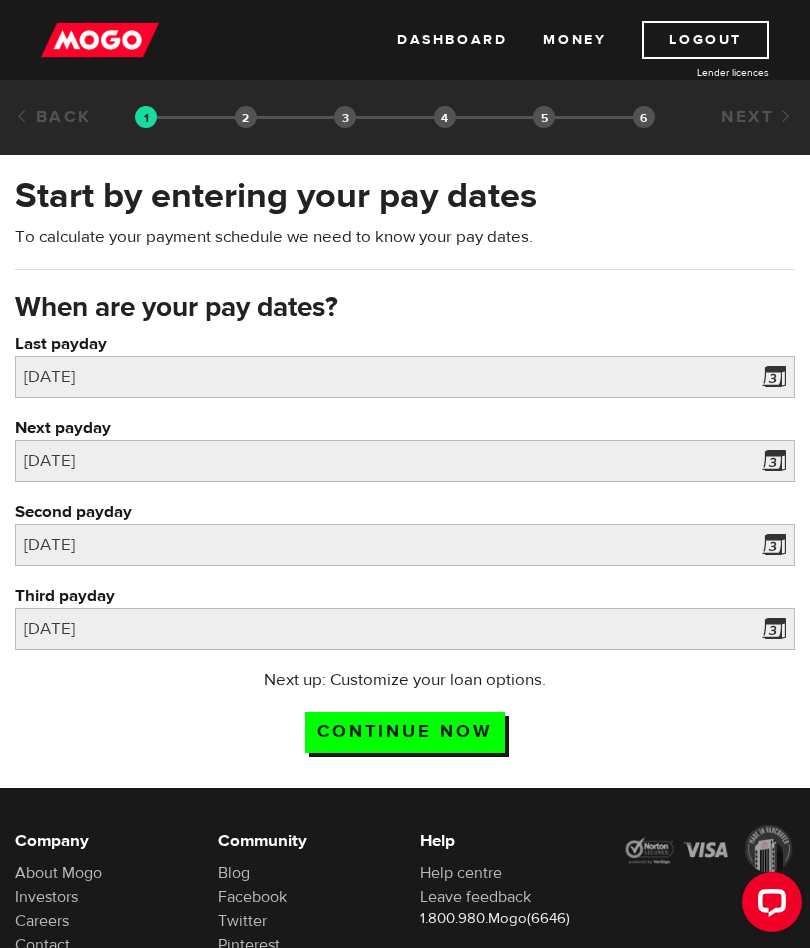 click on "Continue now" at bounding box center (405, 732) 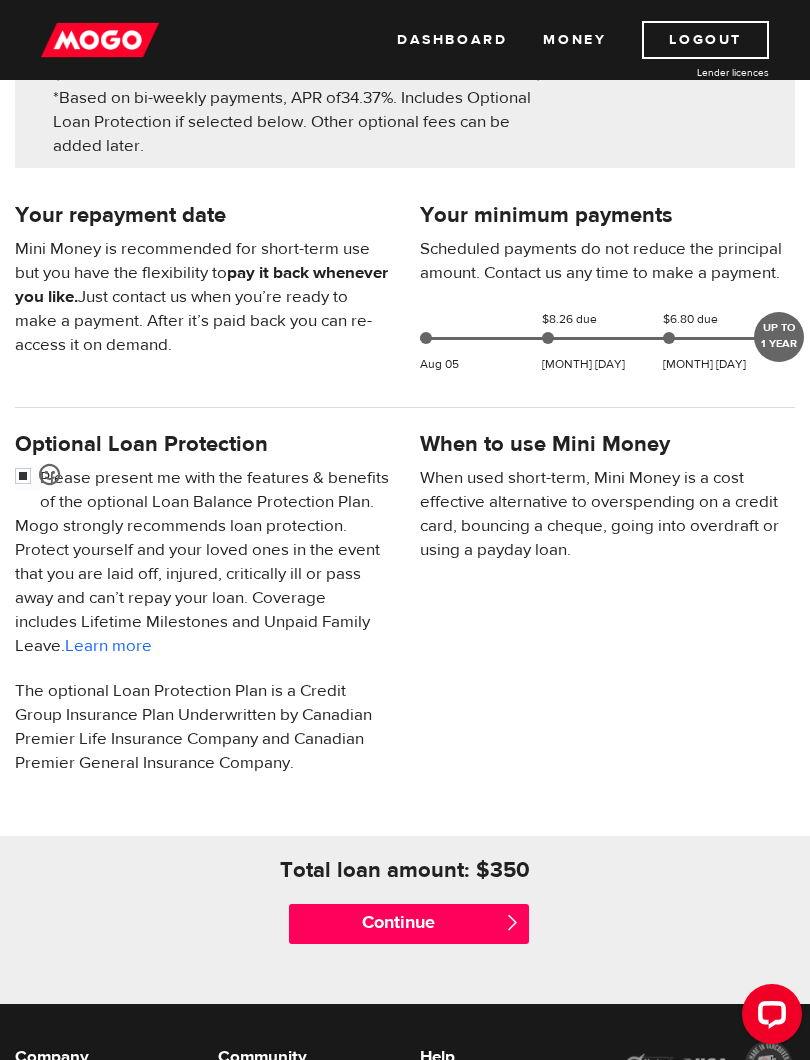 scroll, scrollTop: 362, scrollLeft: 0, axis: vertical 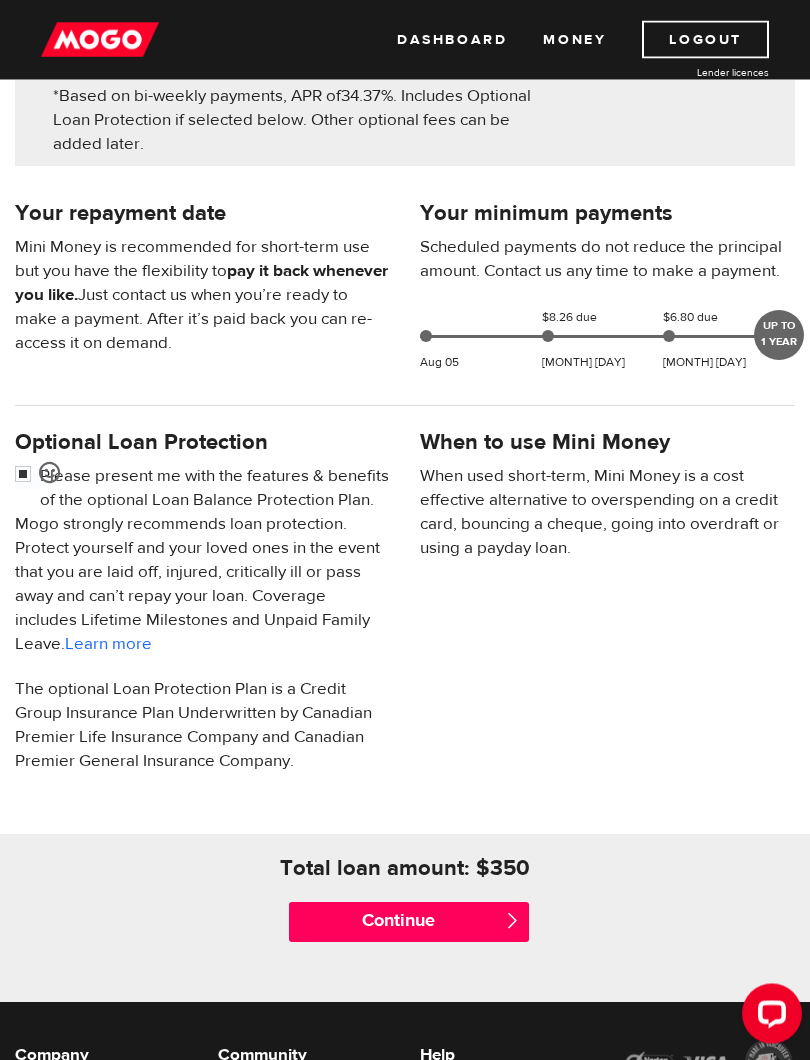 click on "Continue" at bounding box center [409, 923] 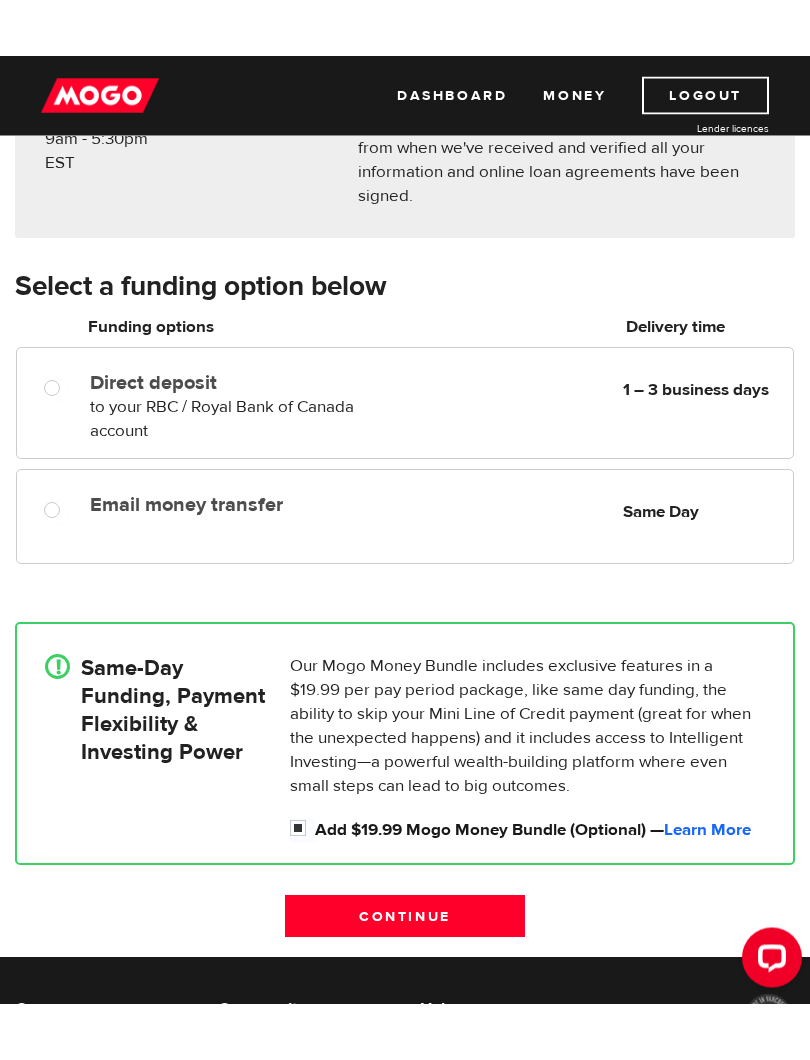 scroll, scrollTop: 374, scrollLeft: 0, axis: vertical 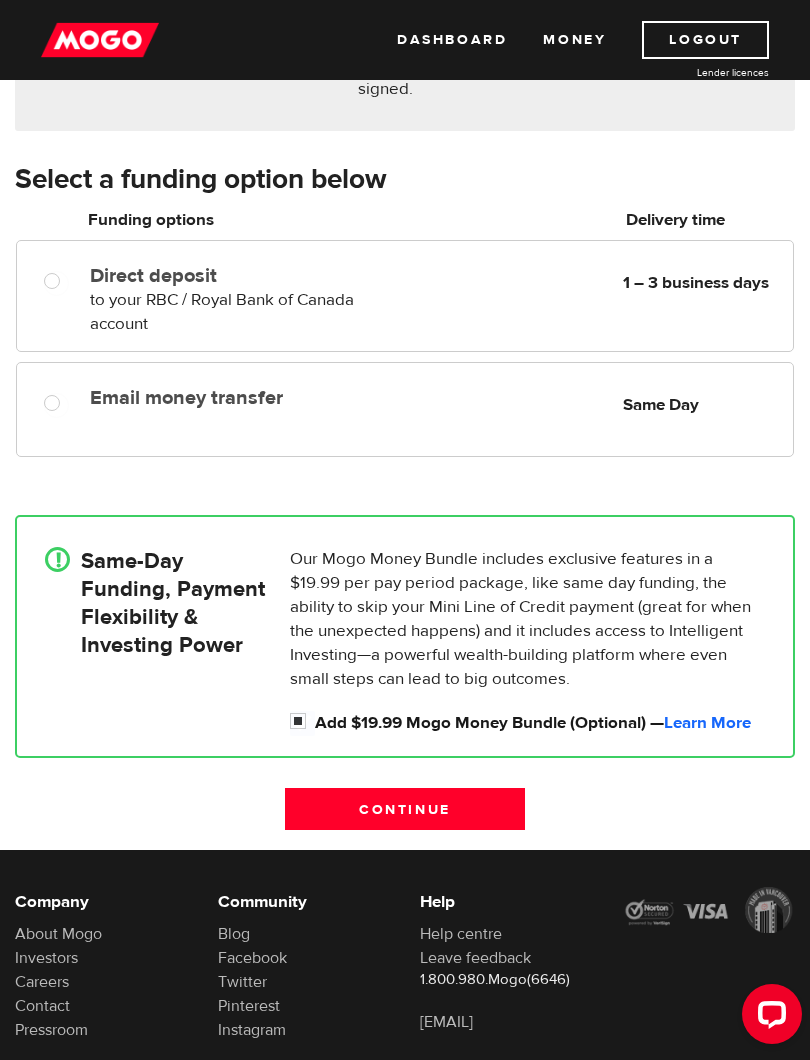 click on "Add $19.99 Mogo Money Bundle (Optional) —  Learn More" at bounding box center [302, 723] 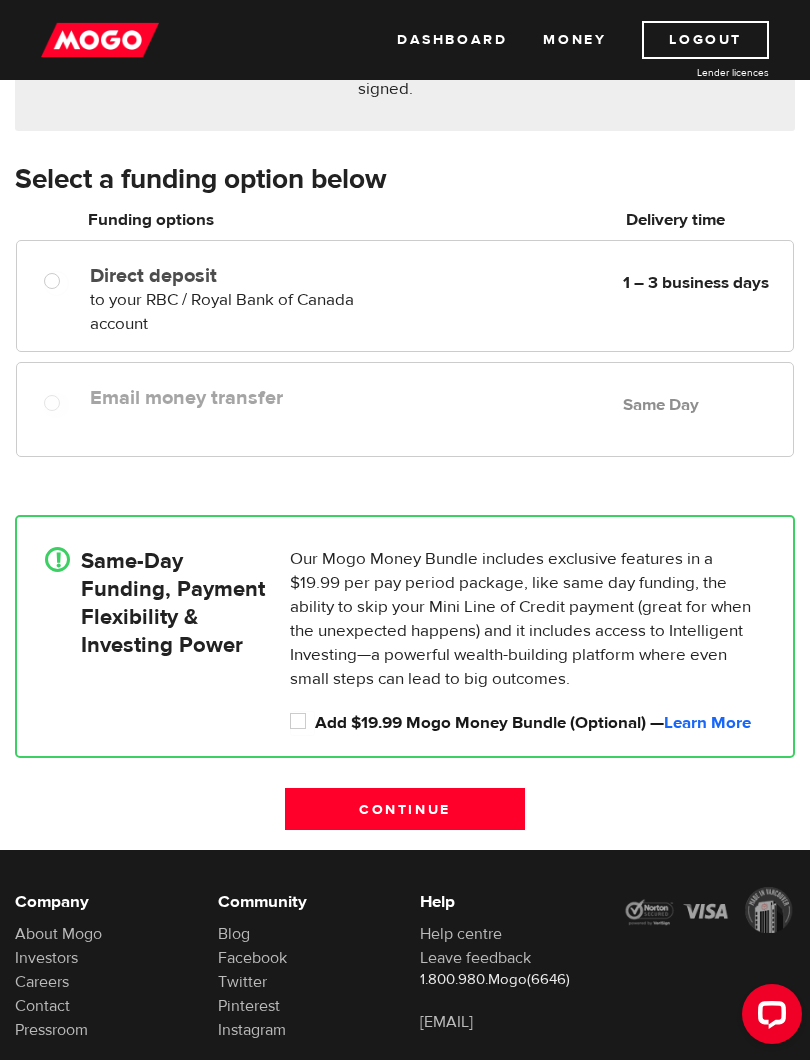 click on "Learn More" at bounding box center (707, 723) 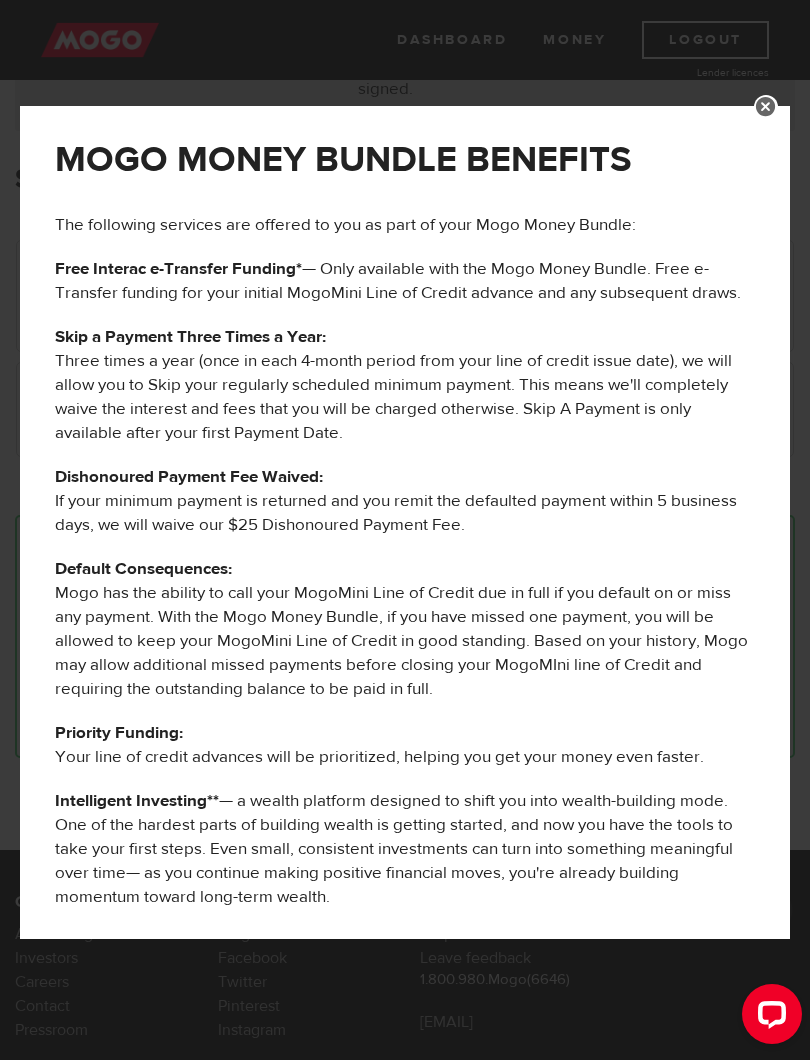 scroll, scrollTop: 0, scrollLeft: 0, axis: both 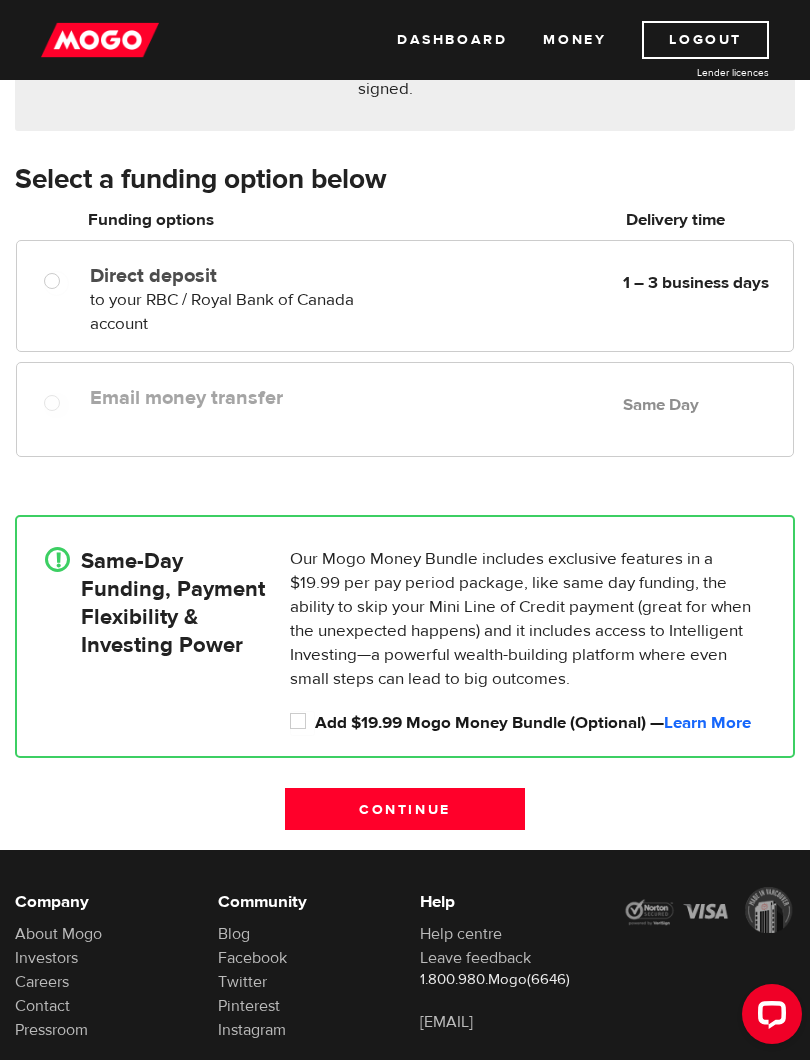 click on "Add $19.99 Mogo Money Bundle (Optional) —  Learn More" at bounding box center (302, 723) 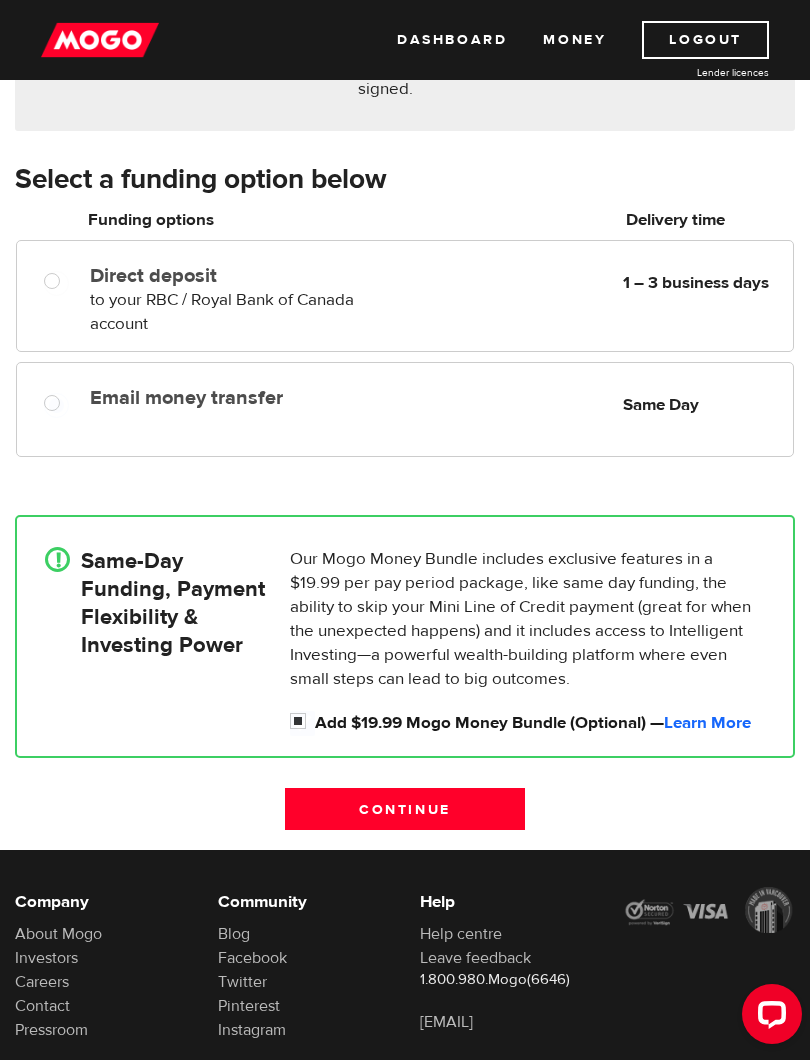 click on "Email money transfer" at bounding box center [56, 405] 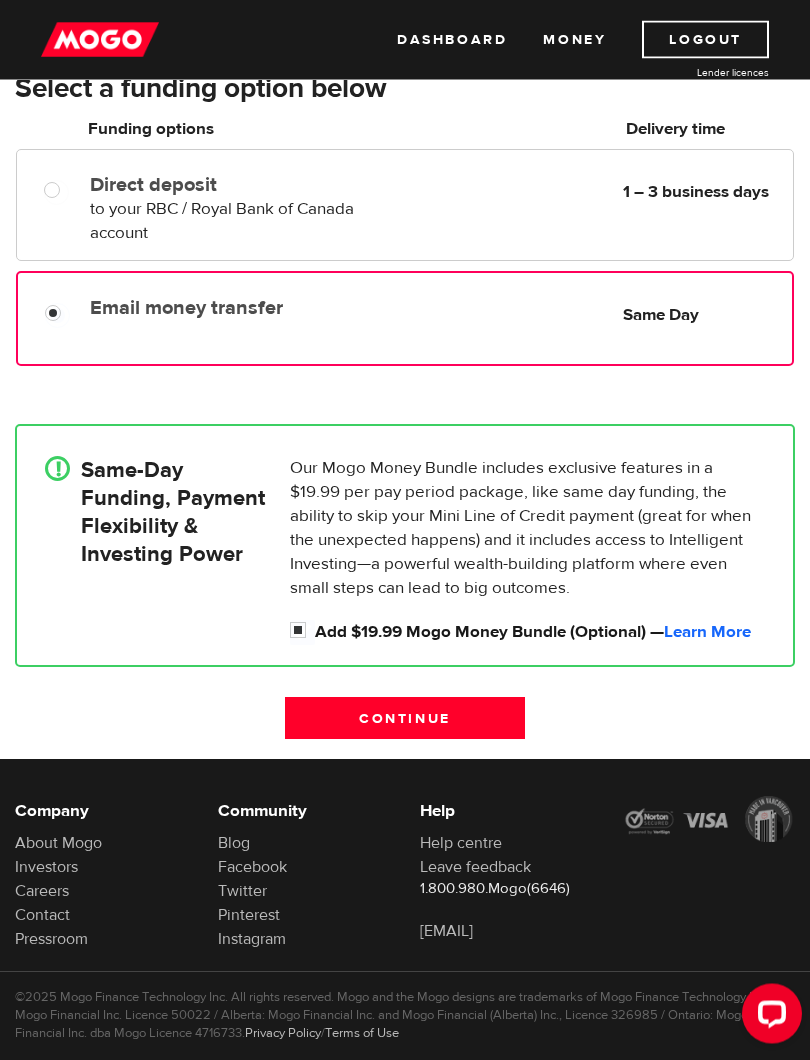 scroll, scrollTop: 467, scrollLeft: 0, axis: vertical 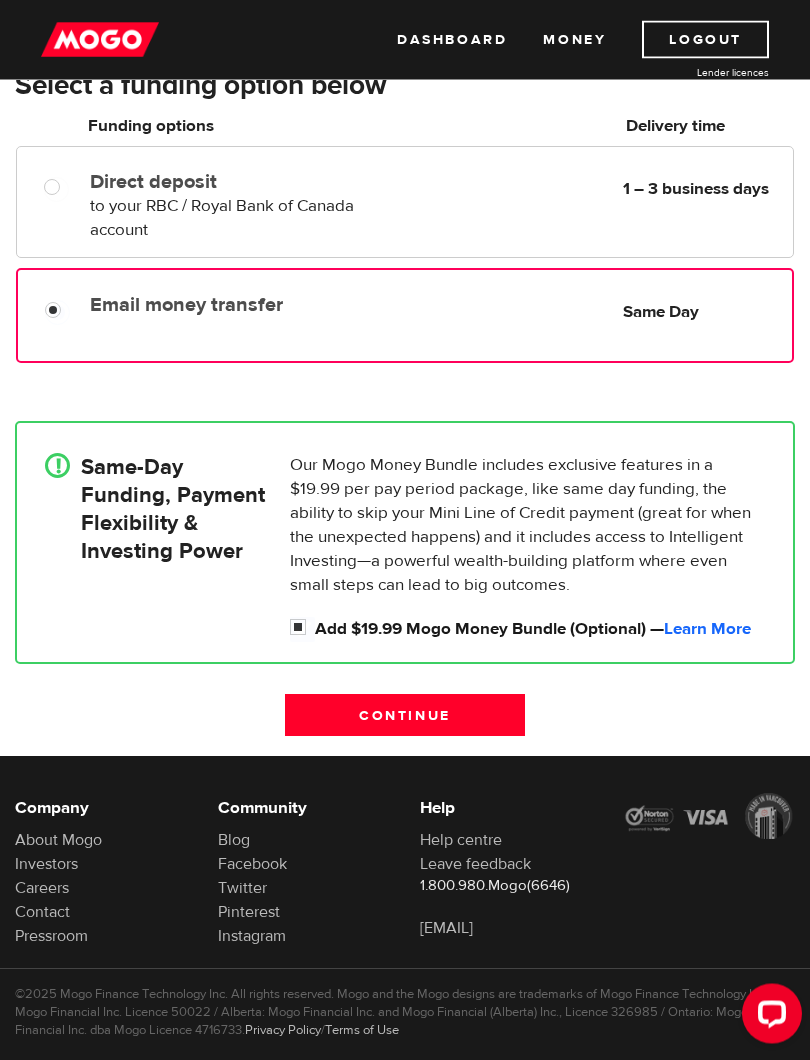click on "Learn More" at bounding box center [707, 630] 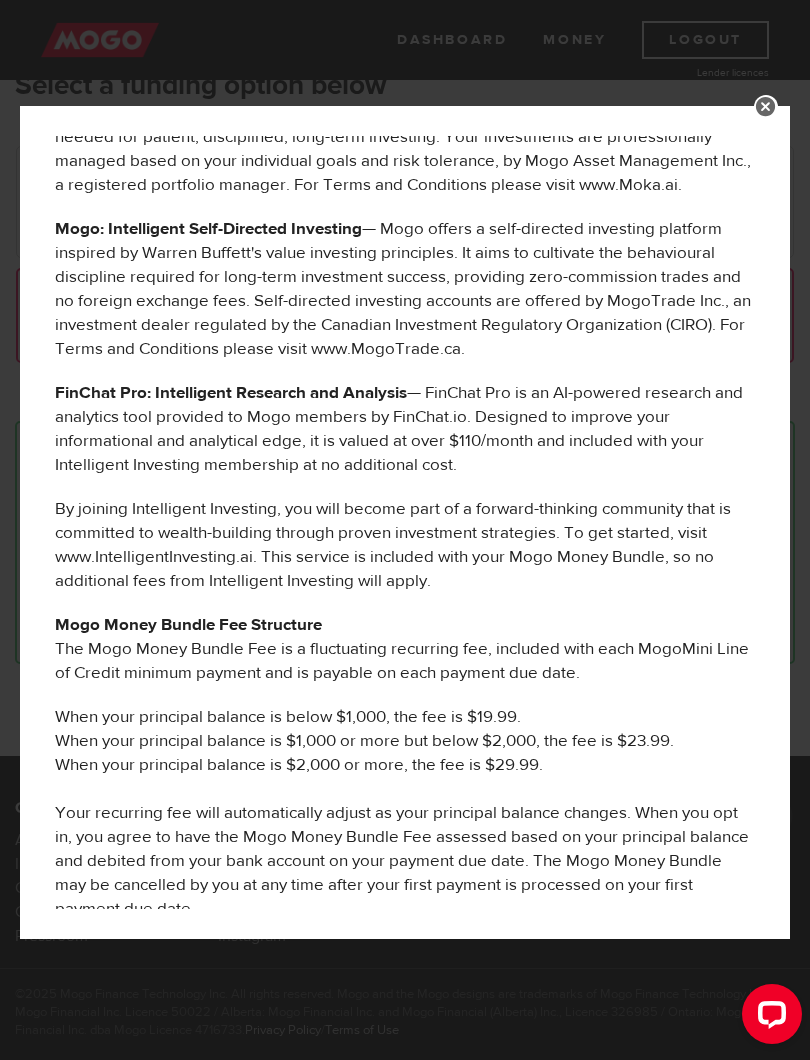 scroll, scrollTop: 1052, scrollLeft: 0, axis: vertical 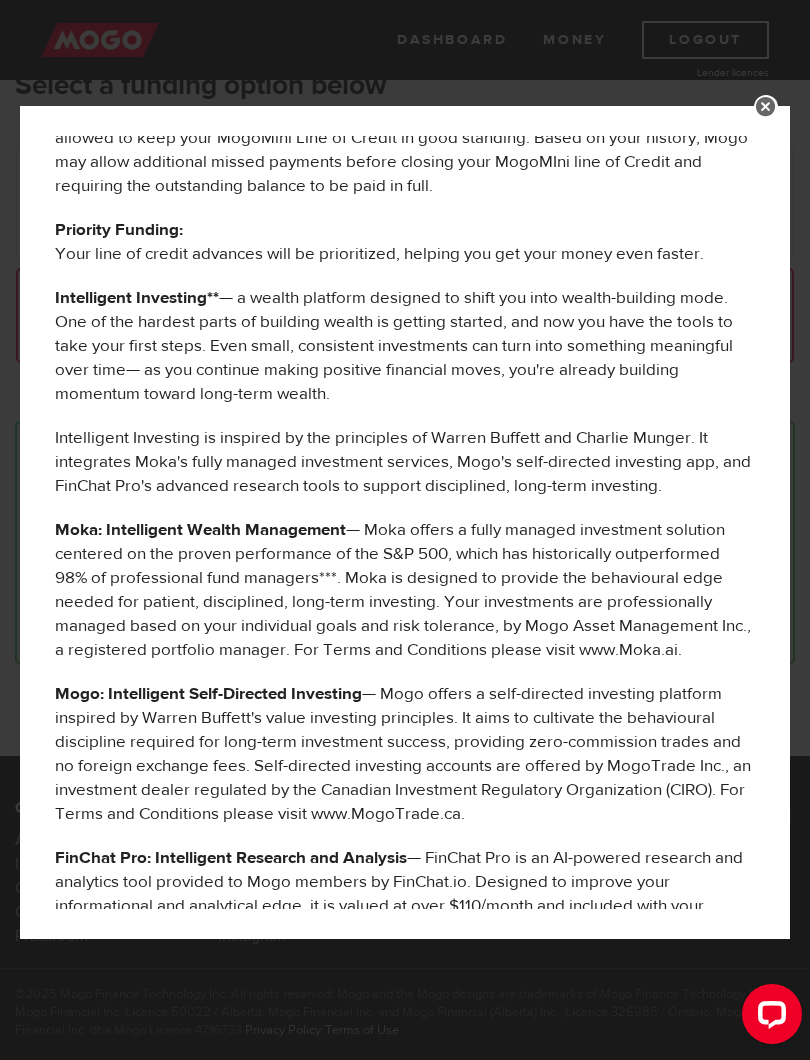 click at bounding box center (766, 107) 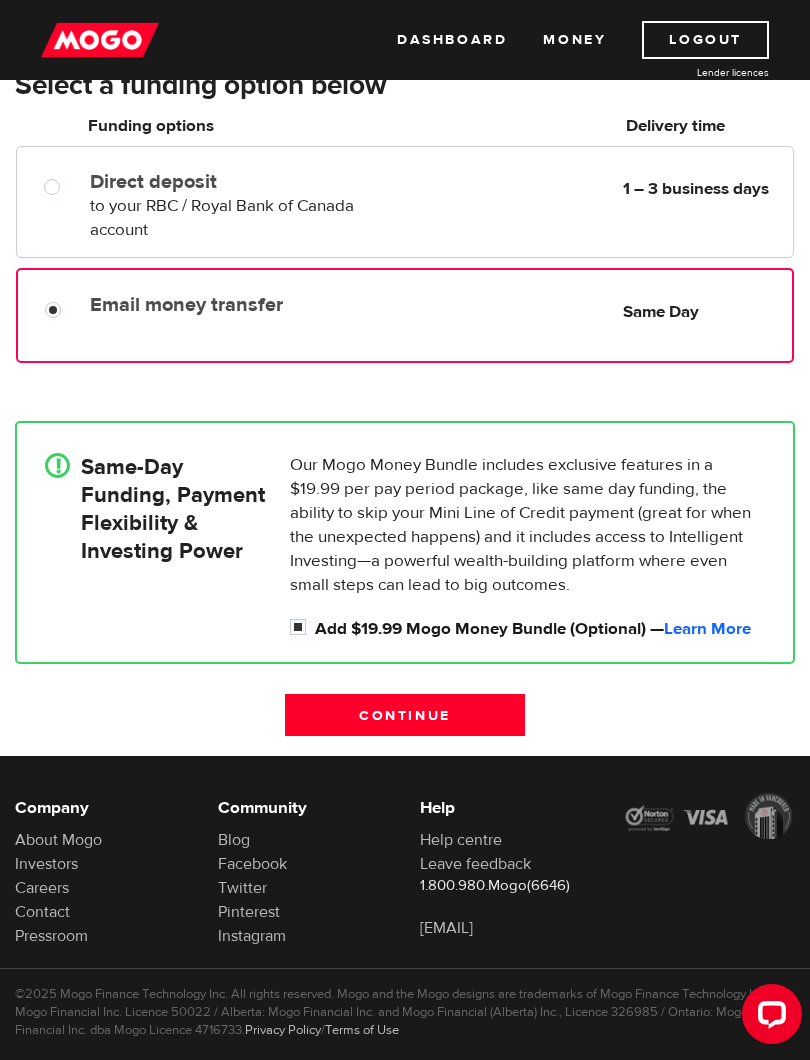 scroll, scrollTop: 457, scrollLeft: 0, axis: vertical 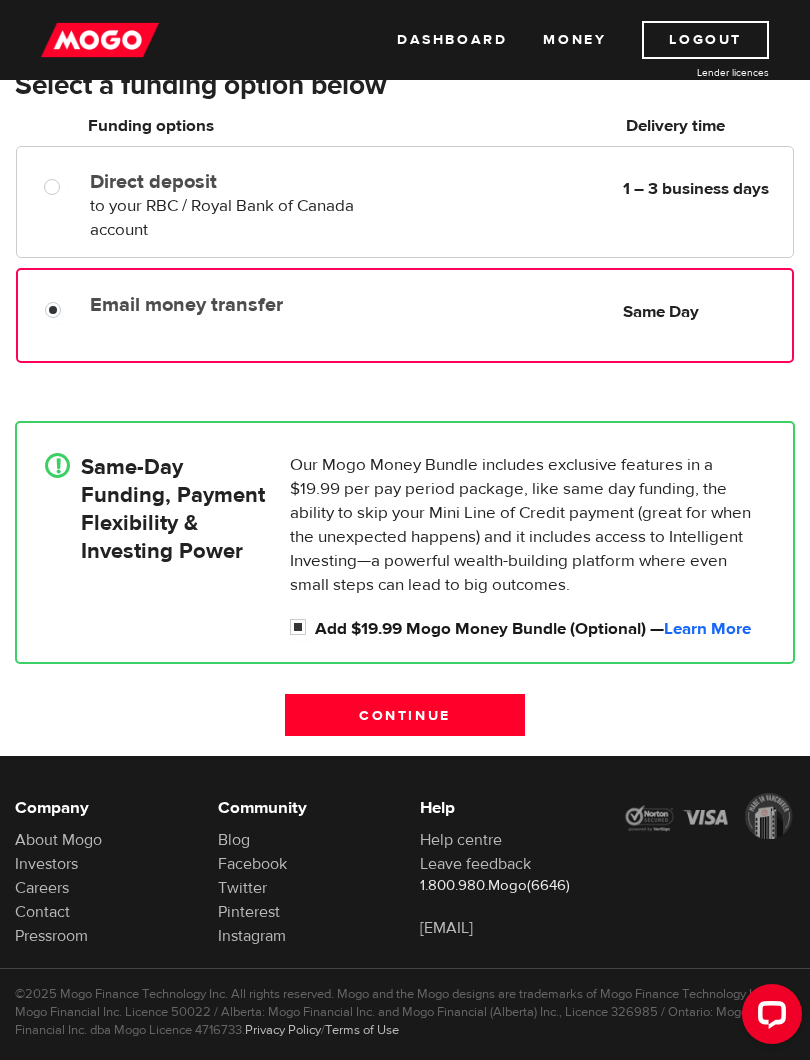 radio on "false" 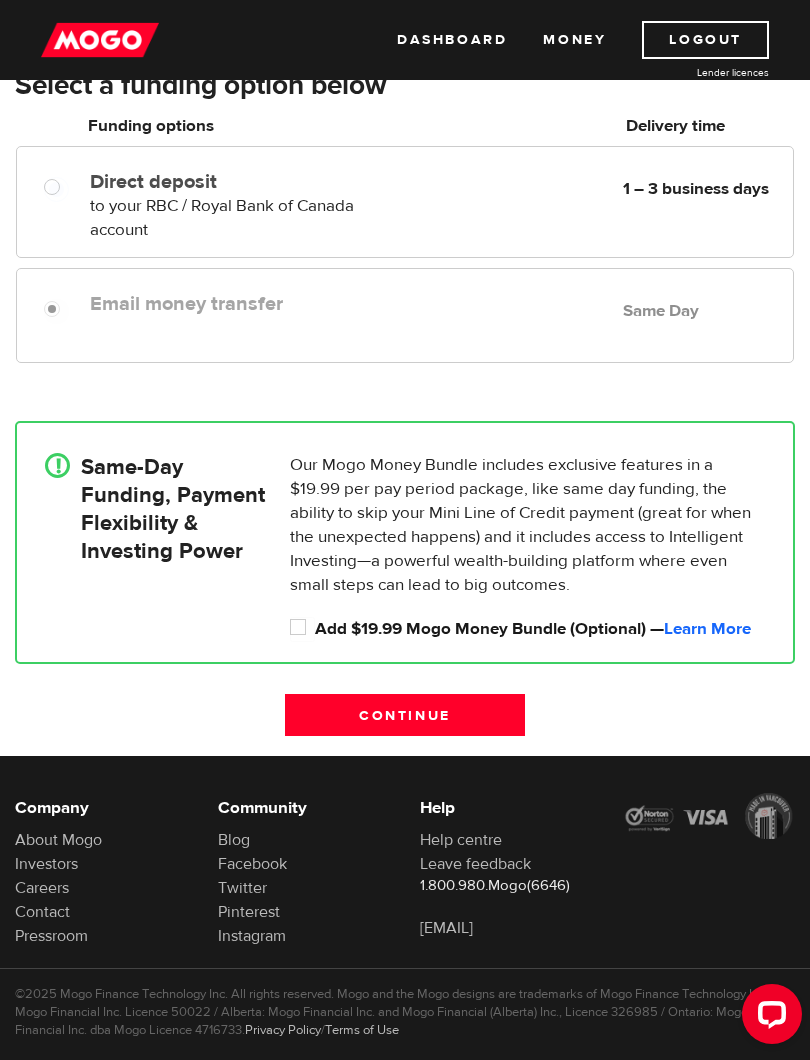 click on "Direct deposit" at bounding box center [56, 189] 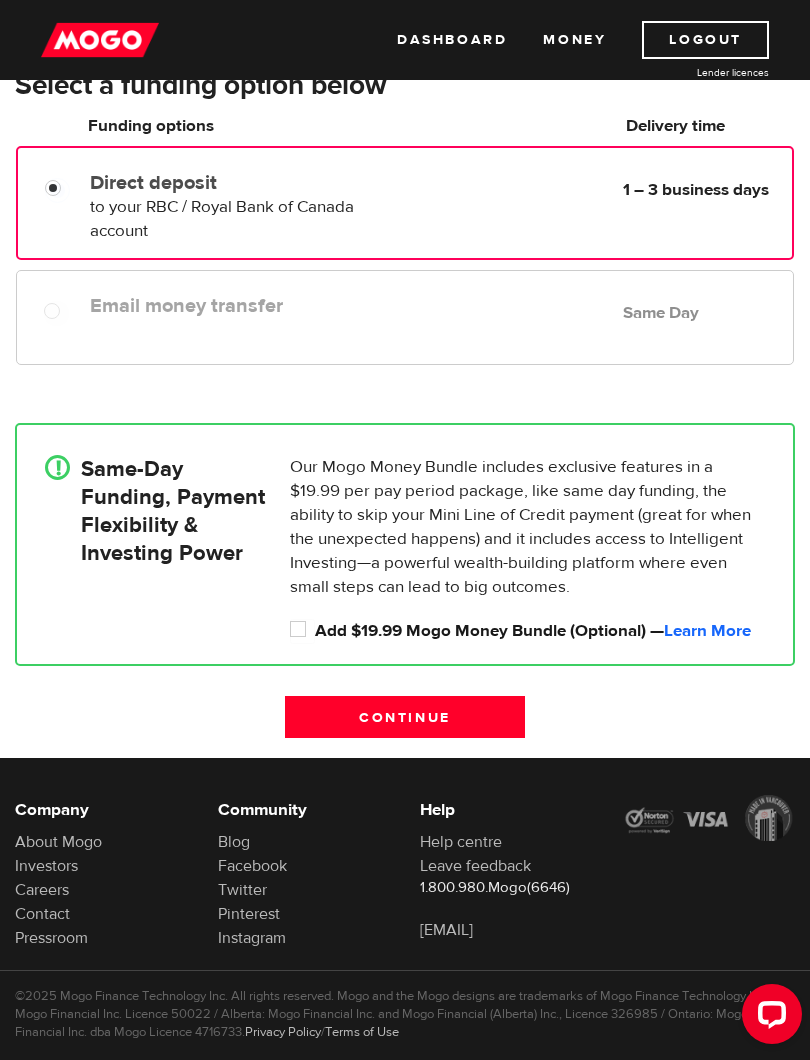 click on "Continue" at bounding box center [405, 717] 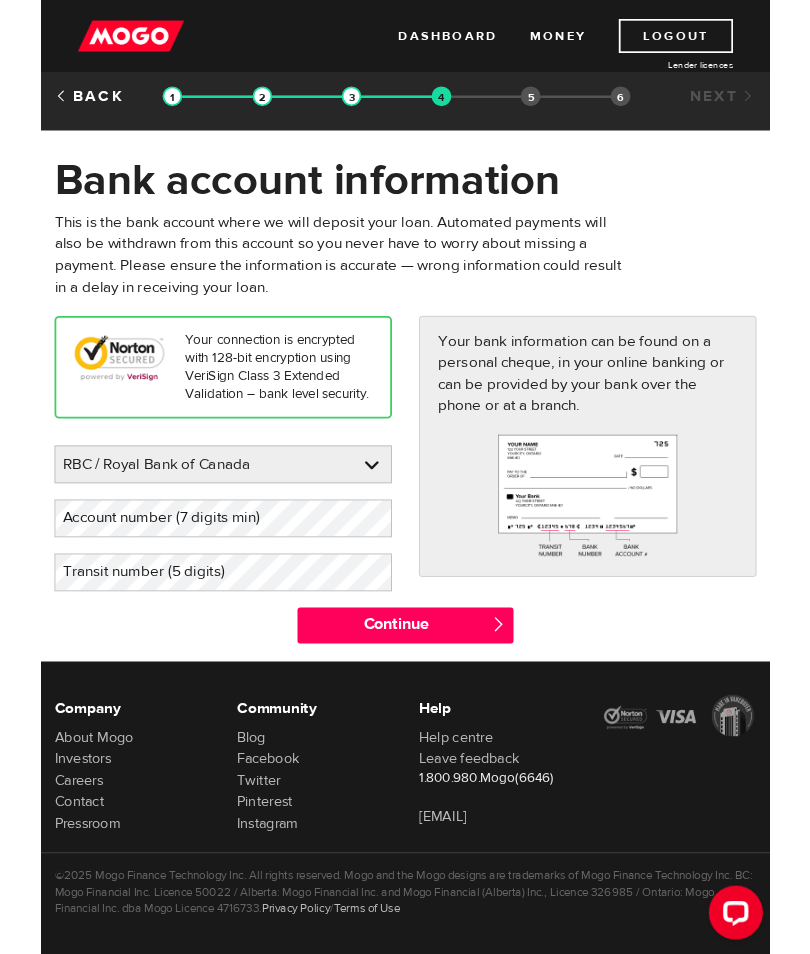 scroll, scrollTop: 0, scrollLeft: 0, axis: both 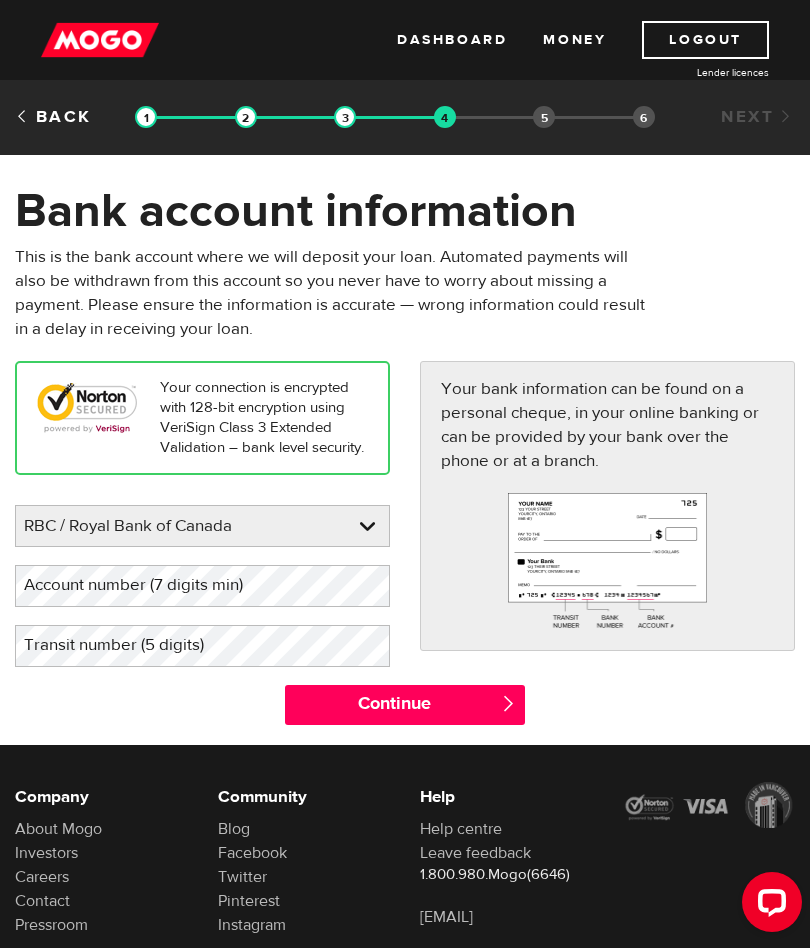 click on "BMO / Bank of Montreal
CIBC / Canadian Imperial Bank of Commerce
CWB / Canadian Western Bank
HSBC Bank Canada
LBC / Banque Laurentienne Du Canada
NBC / National Bank of Canada
RBC / Royal Bank of Canada
Scotiabank / Bank of Nova Scotia
TD / TD Canada Trust
1st Choice Savings & Credit Union
Other
Abn Amro Bank Nv
Acadian Credit Union
Accelerate Financial
Accent Credit Union
Access Credit Union
Achieva Financial
Adjala Credit Union
Advance Savings Credit Union
Advantage Credit Union
Advantage Online - Central Credit Union
AGF Trust Company
Airline Financial Credit Union
Alberta Treasury Branches
Aldergrove Credit Union
All Trans Financial Servs. Credit Union
Alliance Caisses Pop. De L'Ontario
Alterna Savings and Credit Union
Amaranth Credit Union
Amex Bank of Canada
APPLE Credit Union
Arborg Credit Union
Arnstein Community Credit Union
Assiniboine Credit Union
ATB Financial
Austin Credit Union
Auto Workers Community Credit Union
B2B Trust" at bounding box center [202, 527] 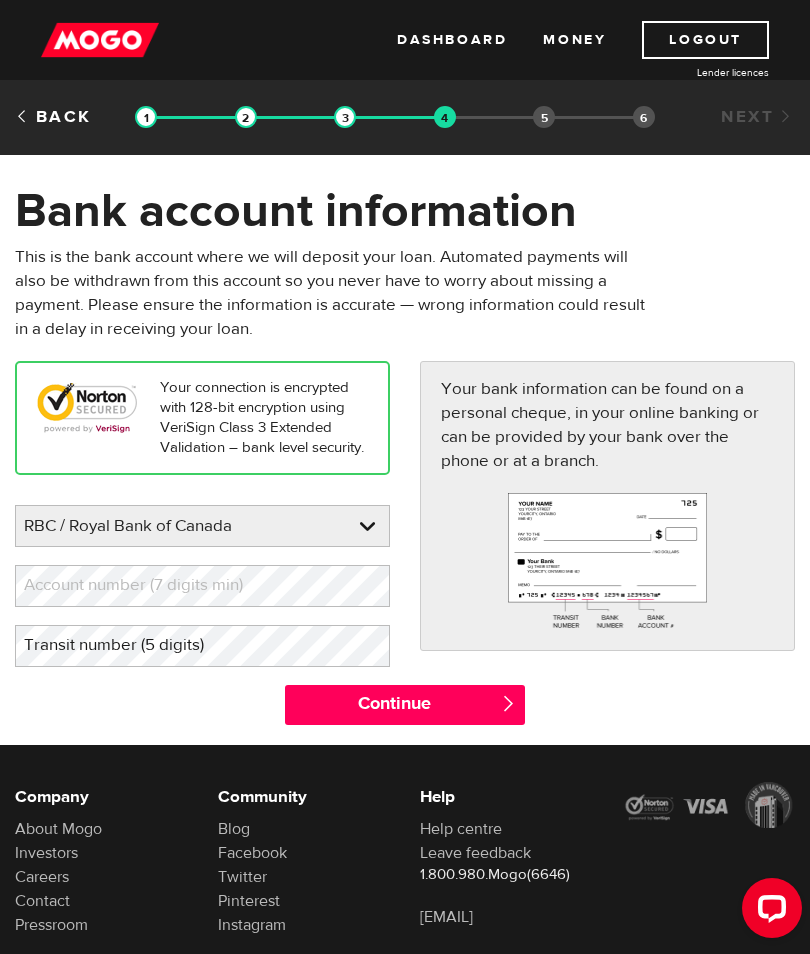 click on "Account number (7 digits min)" at bounding box center [149, 585] 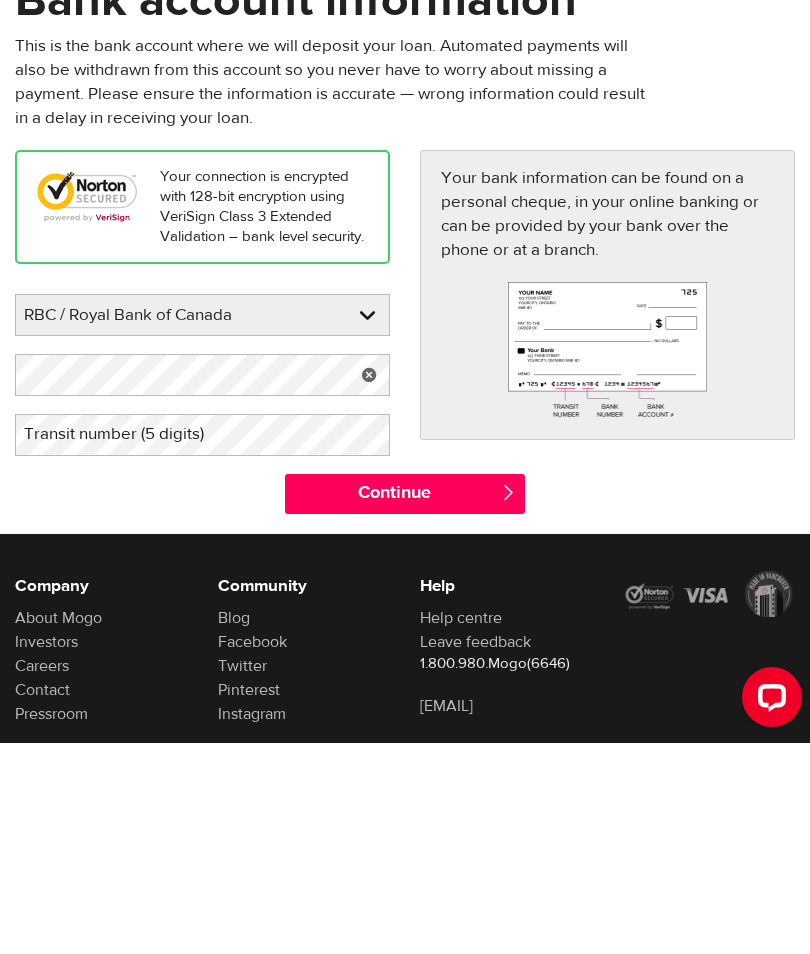 click on "Transit number (5 digits)" at bounding box center (130, 645) 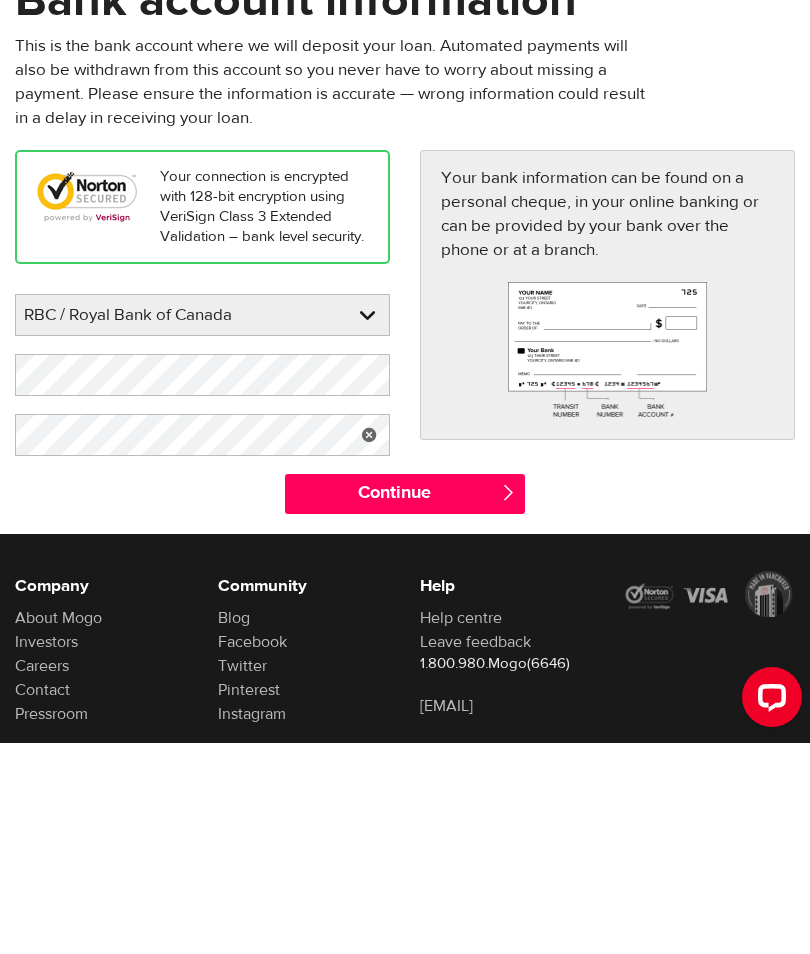 click on "Continue" at bounding box center (405, 705) 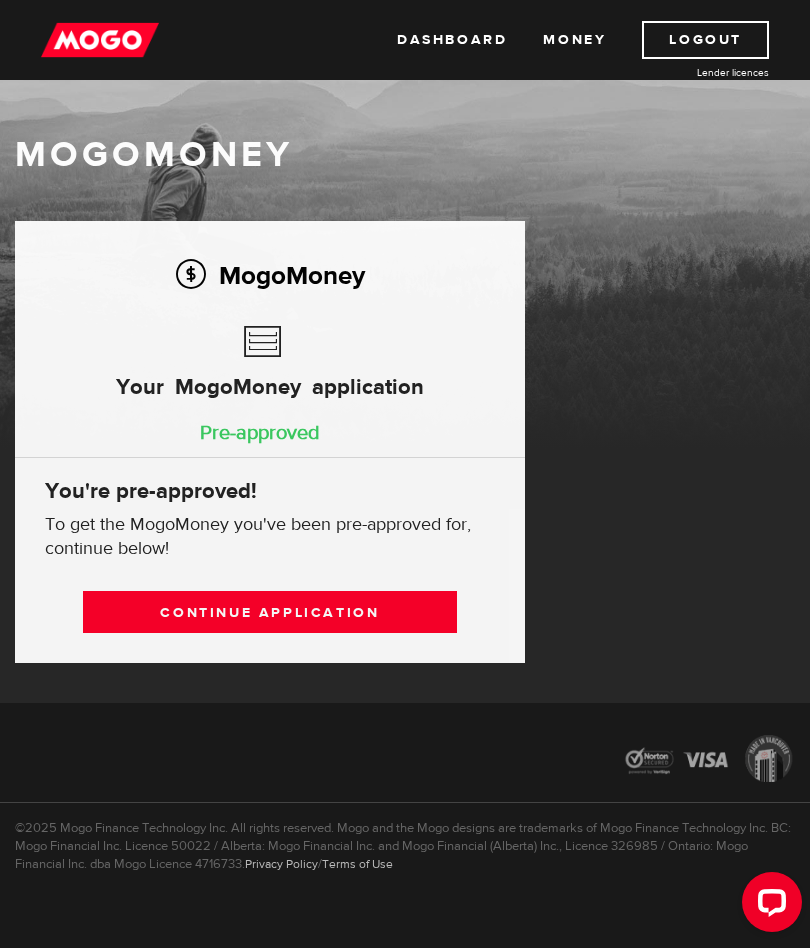 scroll, scrollTop: 0, scrollLeft: 0, axis: both 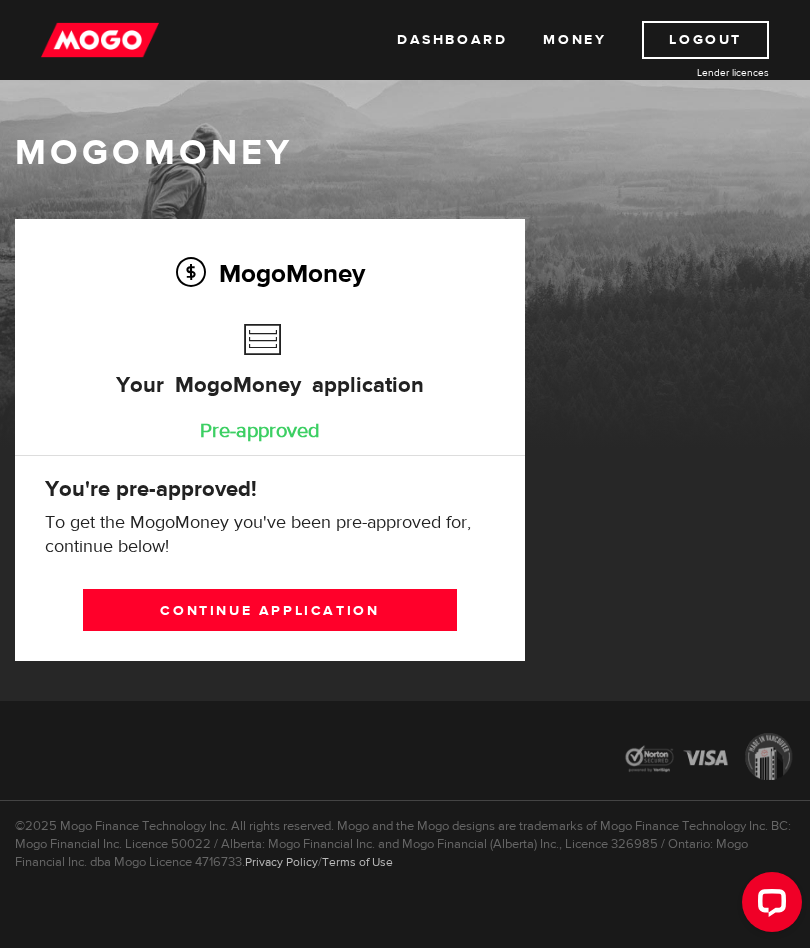 click on "Continue application" at bounding box center [270, 610] 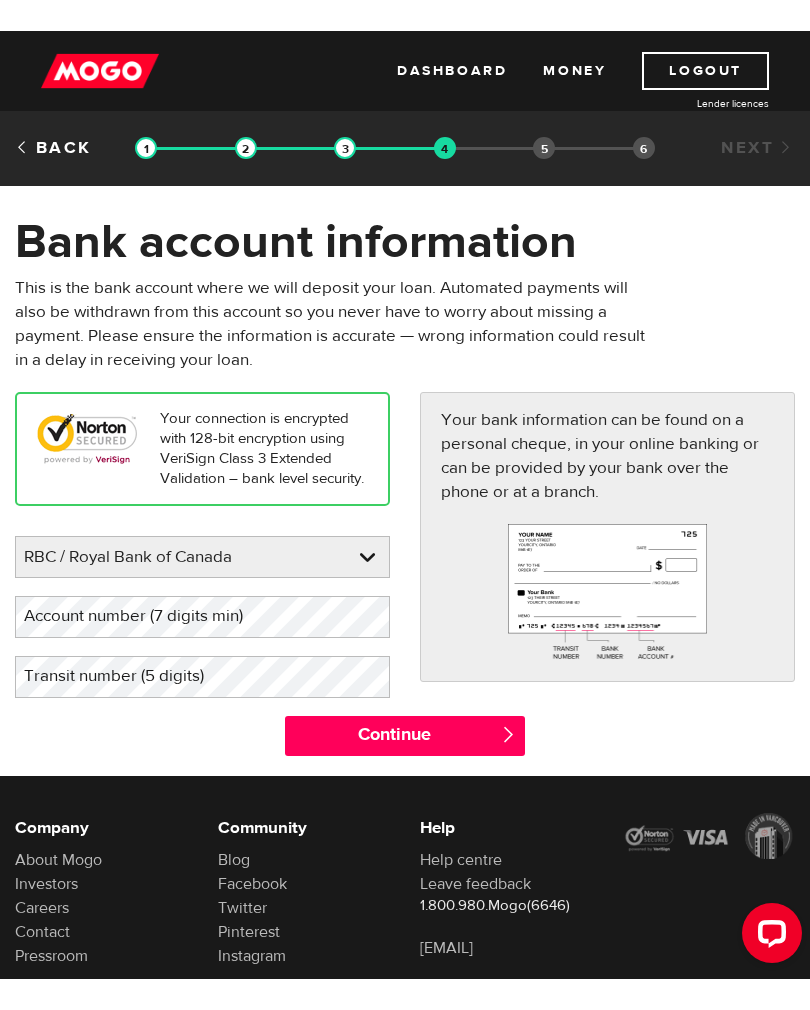 scroll, scrollTop: 0, scrollLeft: 0, axis: both 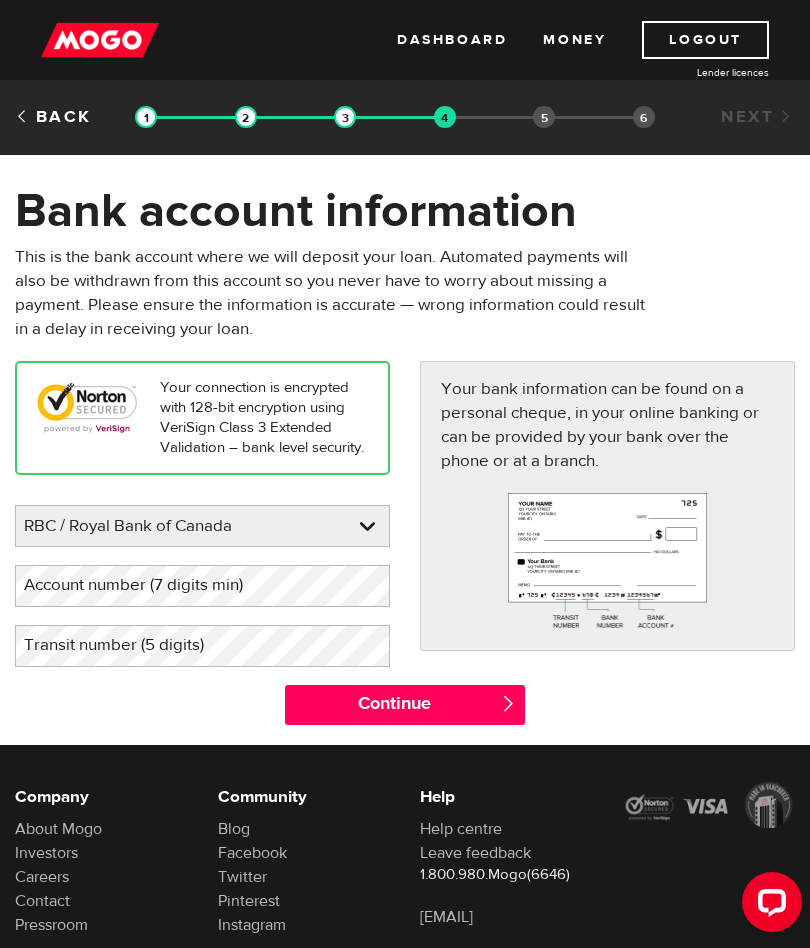 click on "Account number (7 digits min)" at bounding box center (149, 585) 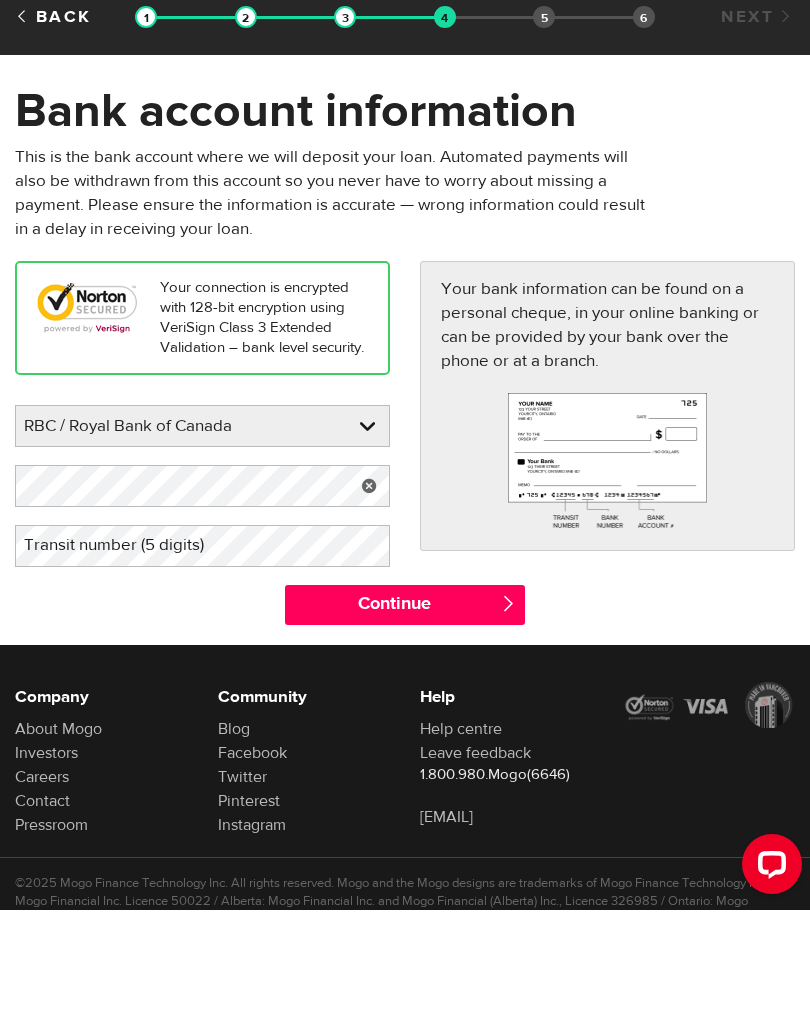 click on "Transit number (5 digits)" at bounding box center (130, 645) 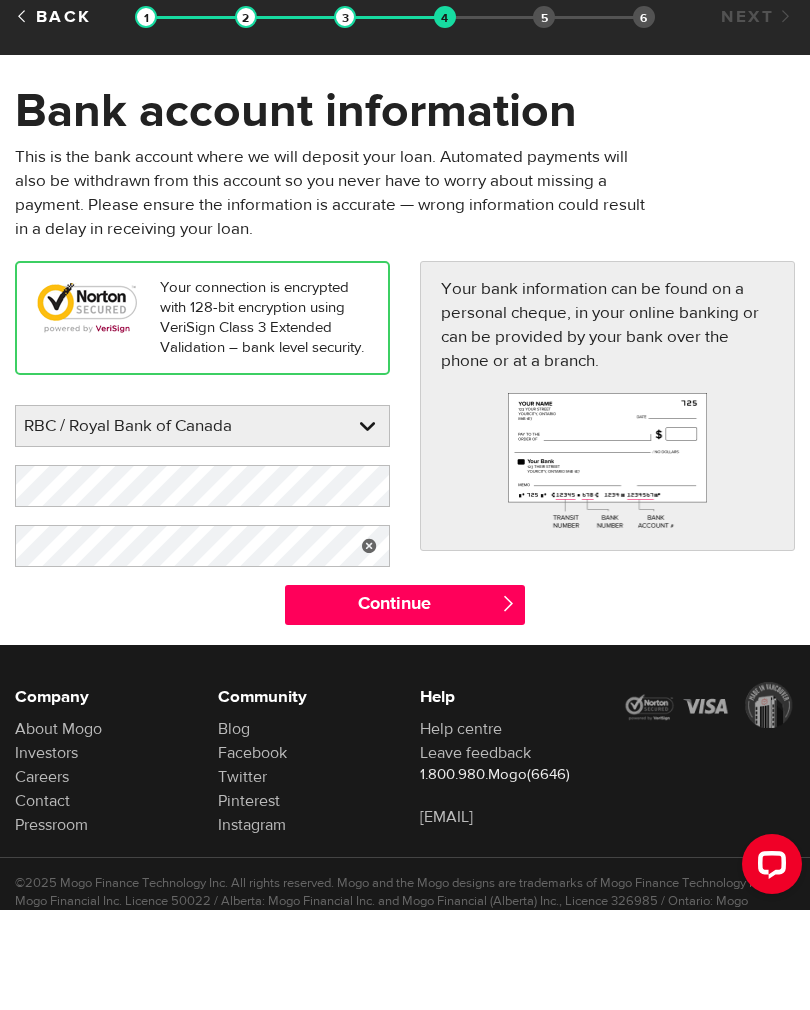 click on "Continue" at bounding box center [405, 705] 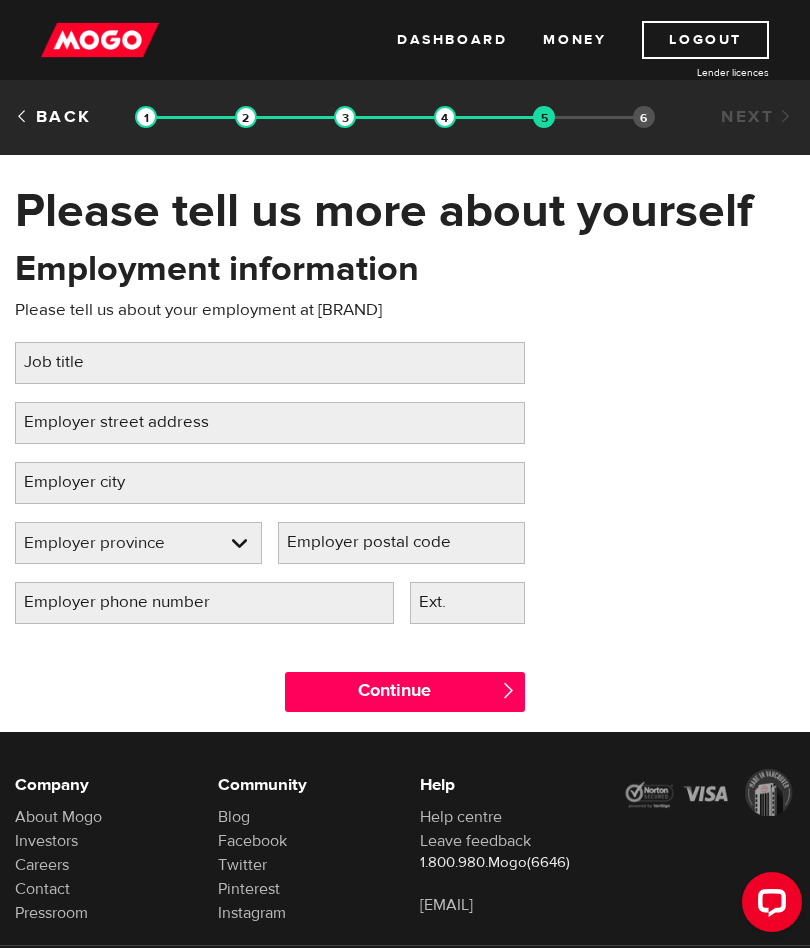 scroll, scrollTop: 0, scrollLeft: 0, axis: both 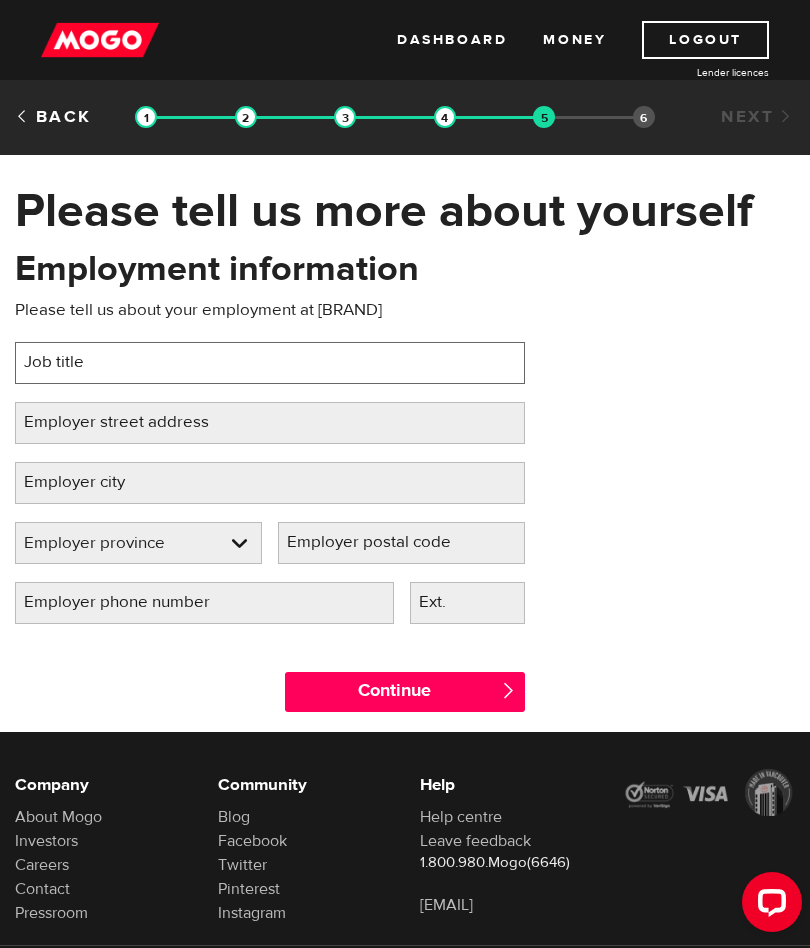 click on "Job title" at bounding box center [270, 363] 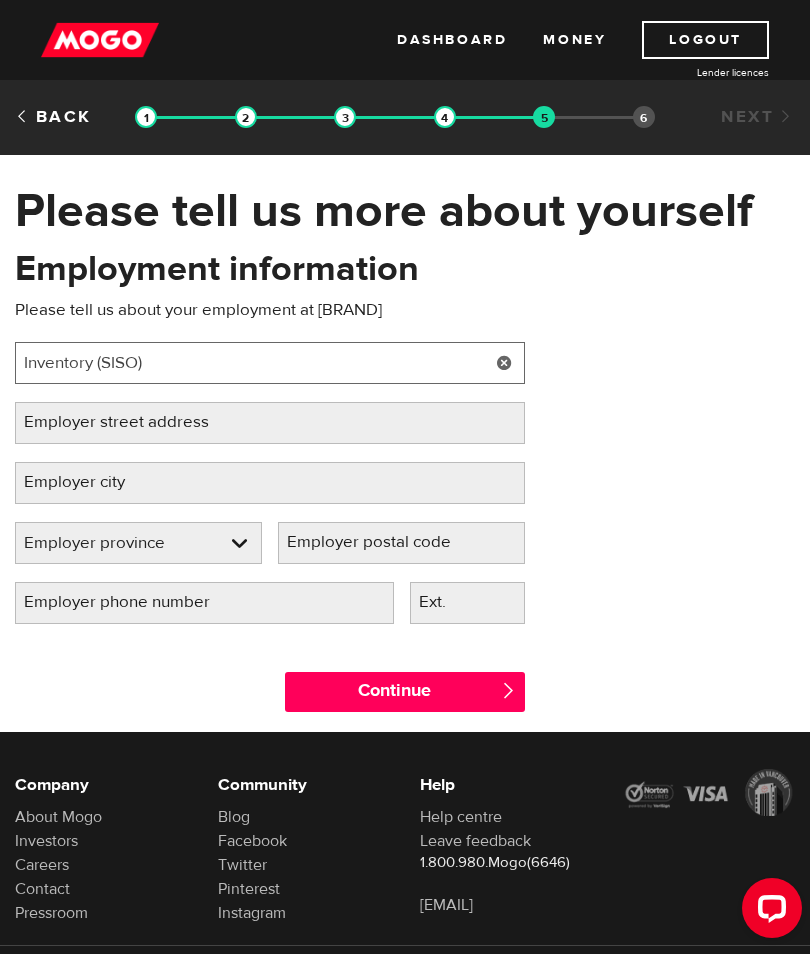 type on "Inventory (SISO)" 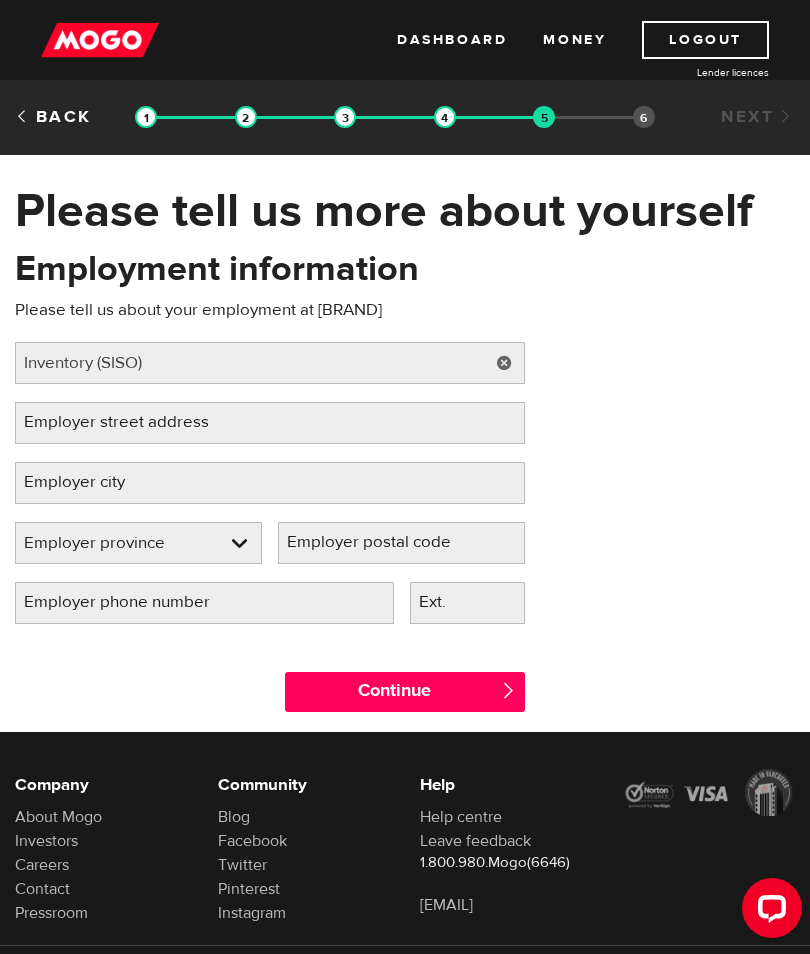 click on "Employer street address" at bounding box center (132, 422) 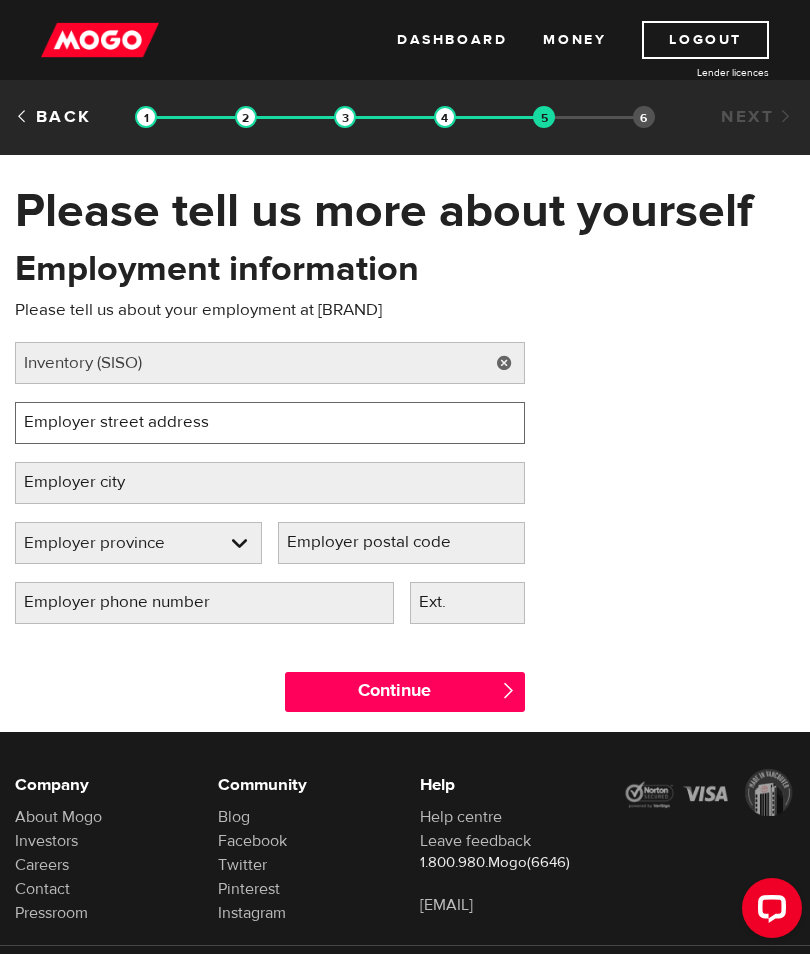 click on "Employer street address" at bounding box center [270, 423] 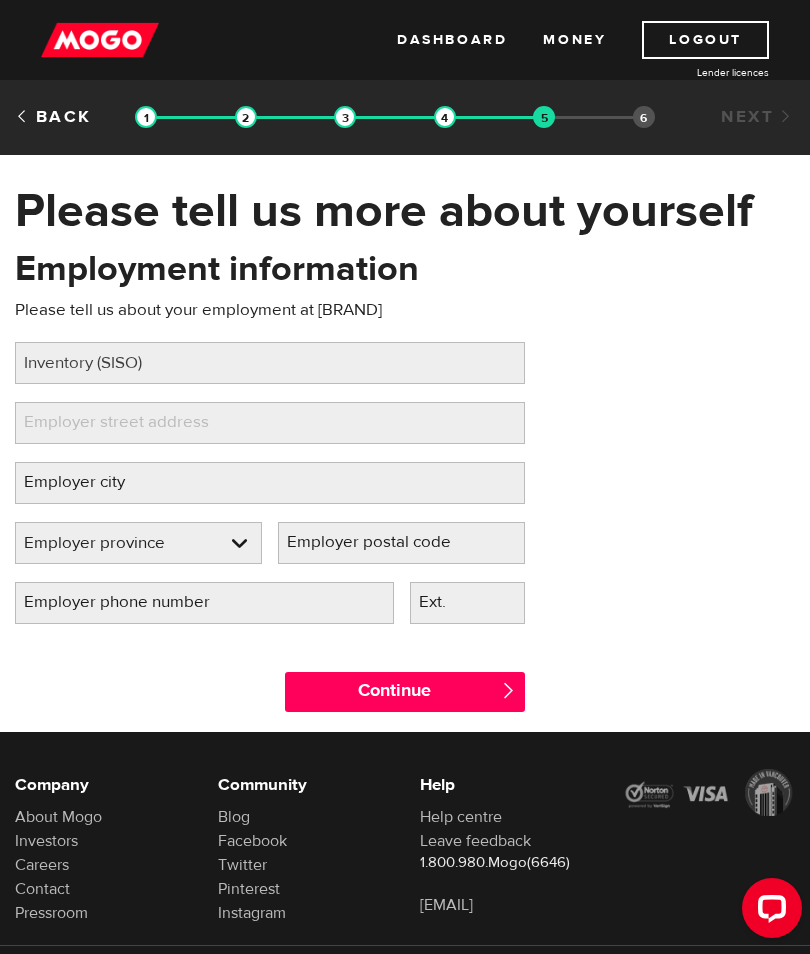 click on "Employment information Please tell us about your employment at Michaels Job title Please fill in your job title Inventory (SISO) Employer street address Please fill in your employer's street address Employer city Please fill in your employer's city Employer province Please select your employer's province Employer province Employer province Alberta
British Columbia
Ontario
Manitoba
New Brunswick
Newfoundland and Labrador
Nova Scotia
Northwest Territories
Nunavut
Prince Edward Island
Quebec
Saskatchewan
Yukon Employer province Alberta British Columbia Ontario Manitoba New Brunswick Newfoundland and Labrador Nova Scotia Northwest Territories Nunavut Prince Edward Island Quebec Saskatchewan Yukon Employer postal code Please fill in your employer's postal code Employer phone number Please fill in your employer's phone number Ext." at bounding box center (405, 443) 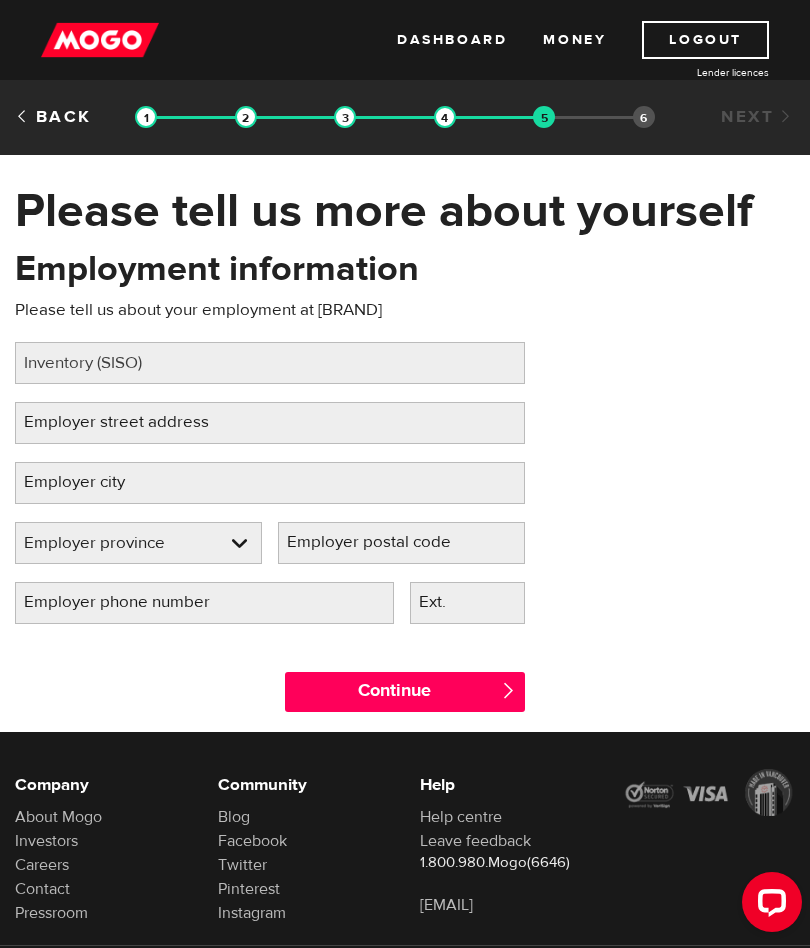 click on "Back" at bounding box center [53, 117] 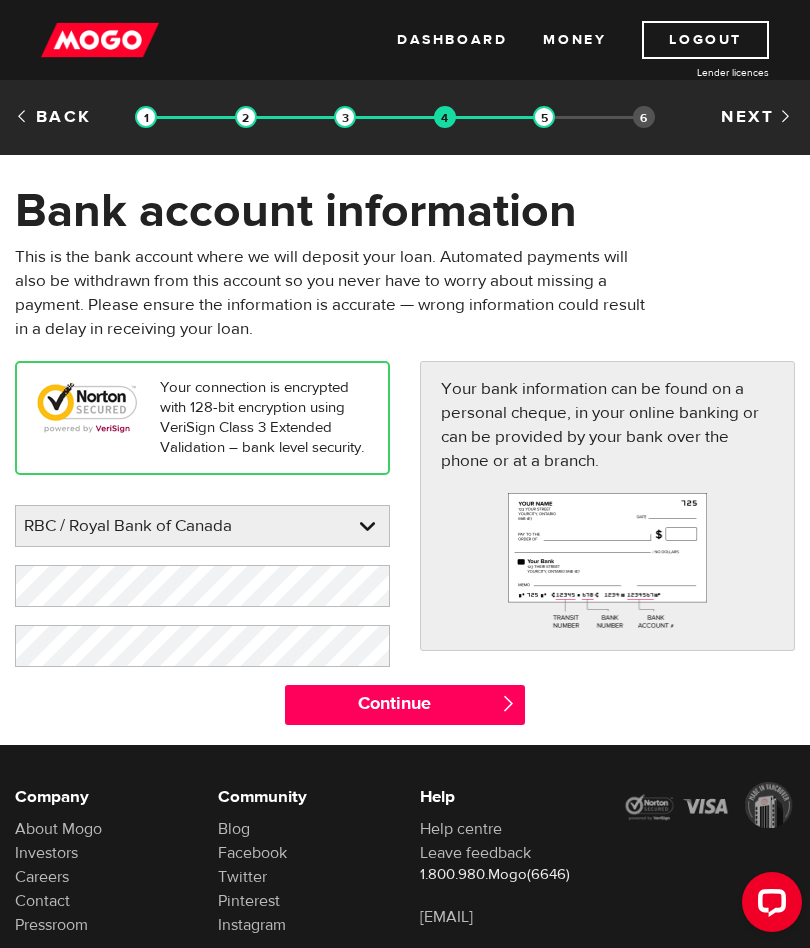 scroll, scrollTop: 0, scrollLeft: 0, axis: both 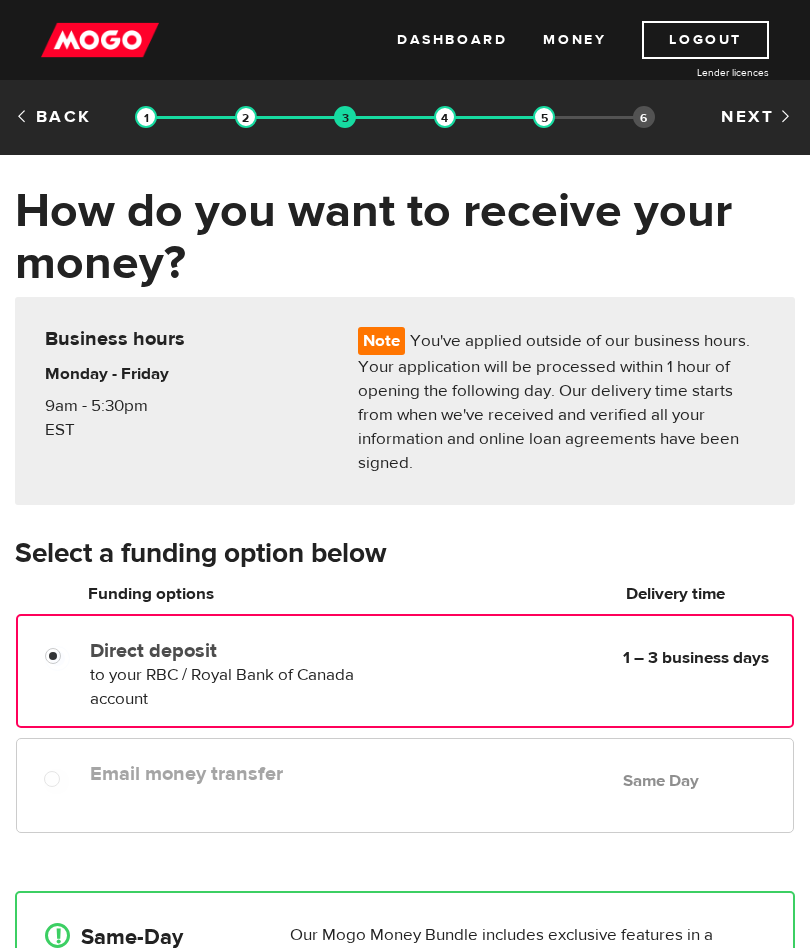 click on "Back" at bounding box center [53, 117] 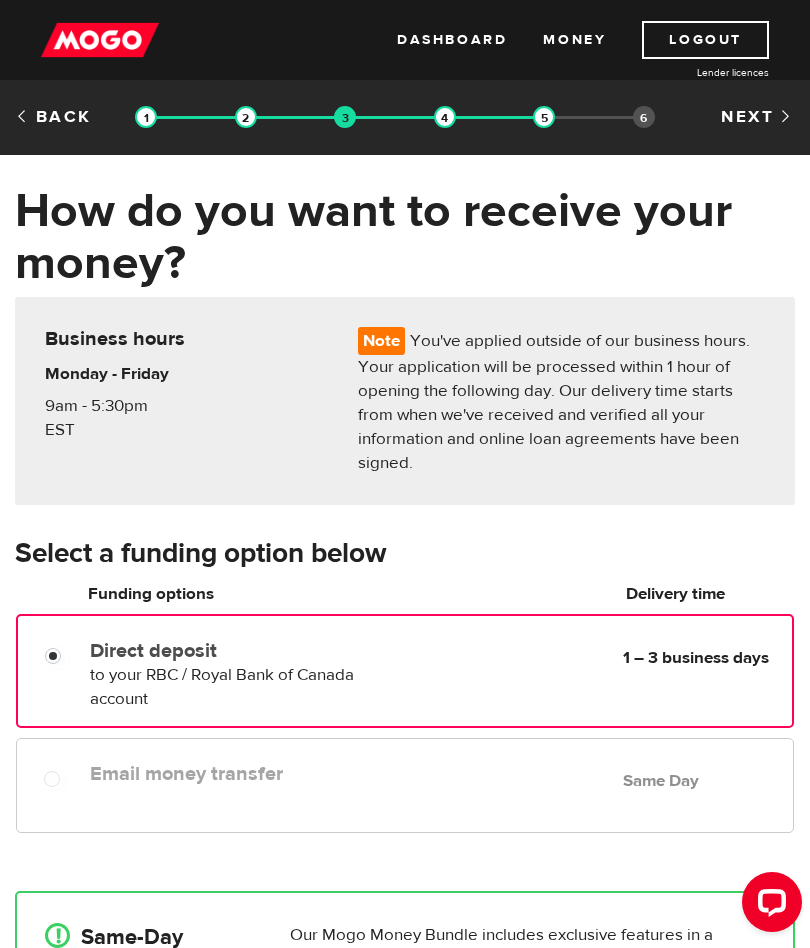 scroll, scrollTop: 0, scrollLeft: 0, axis: both 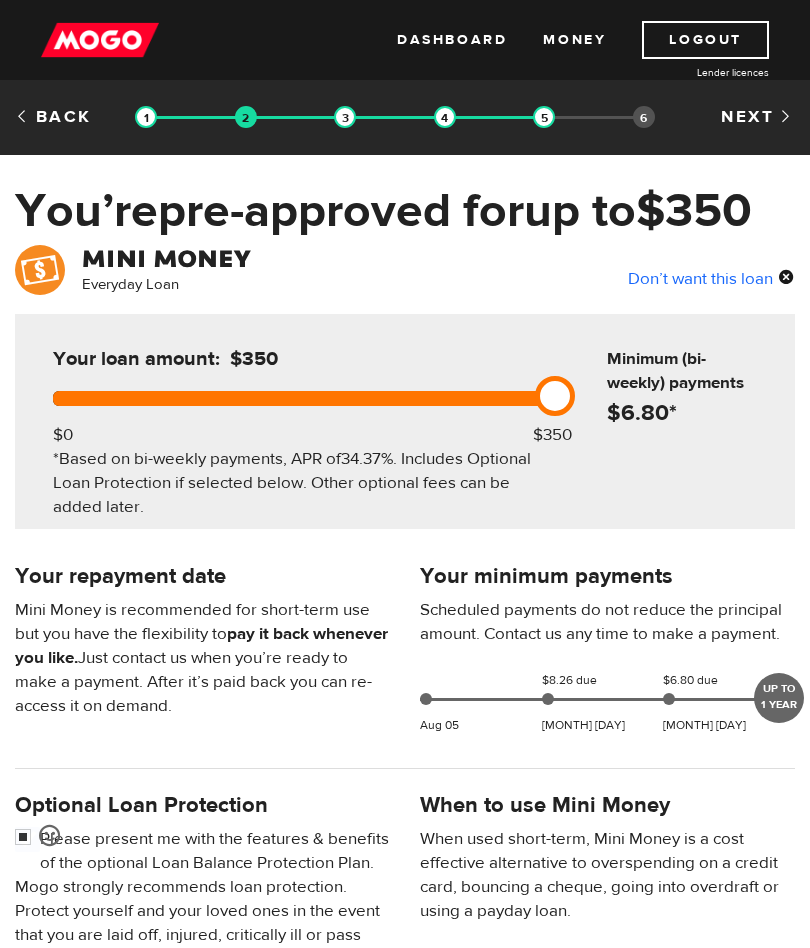 click on "Back" at bounding box center [53, 117] 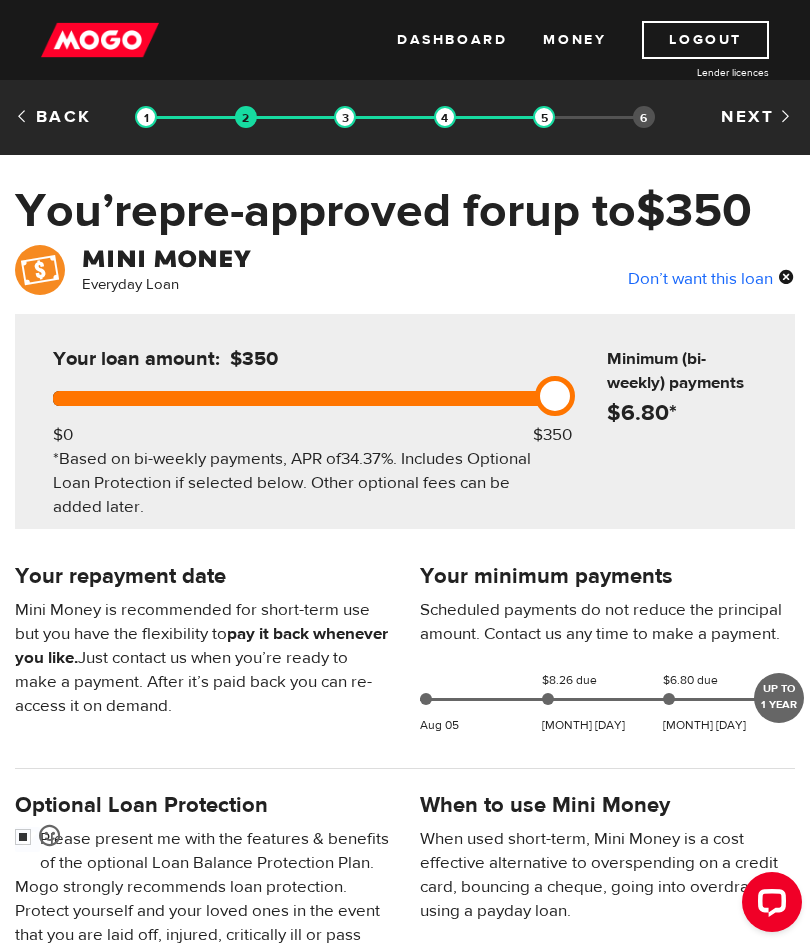scroll, scrollTop: 0, scrollLeft: 0, axis: both 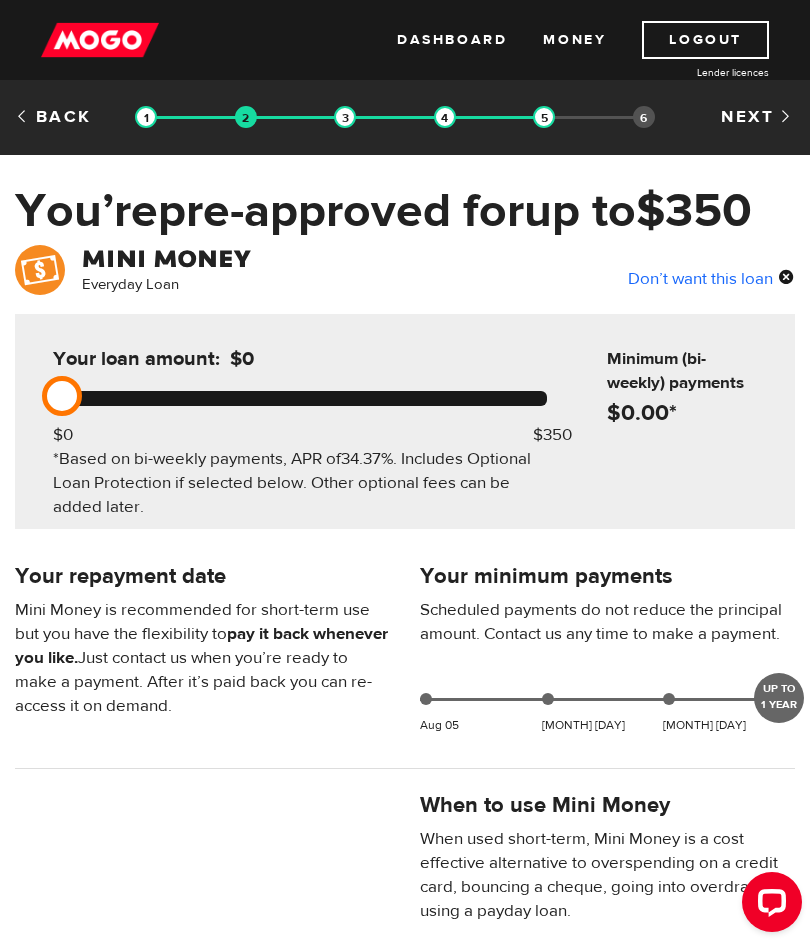 click on "Back" at bounding box center (53, 117) 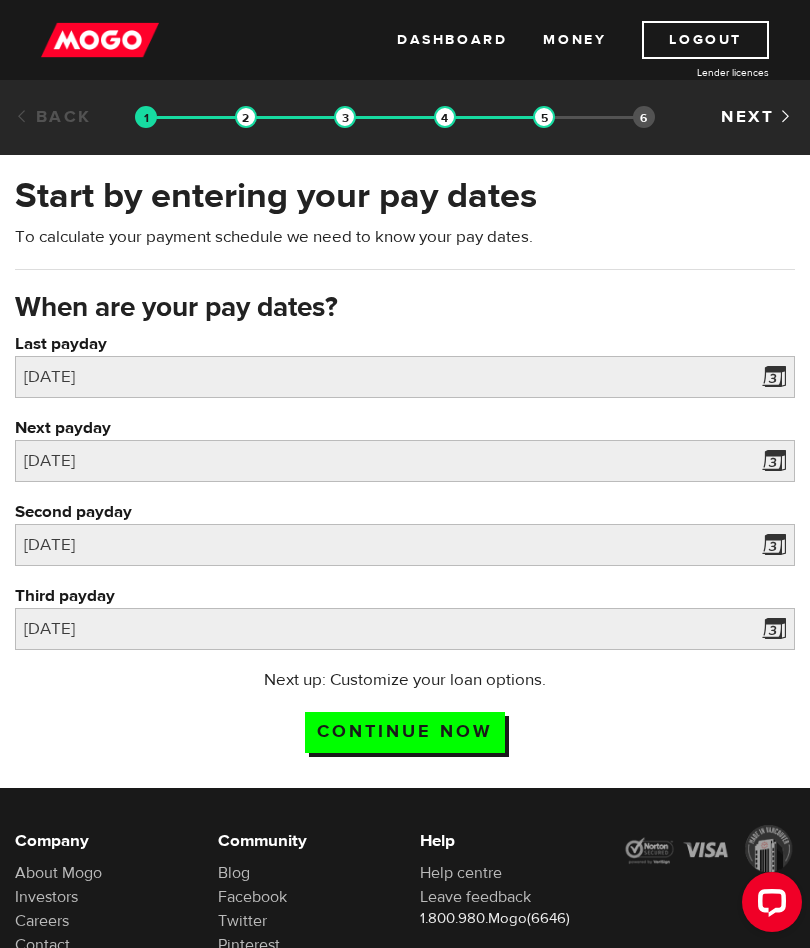 scroll, scrollTop: 0, scrollLeft: 0, axis: both 